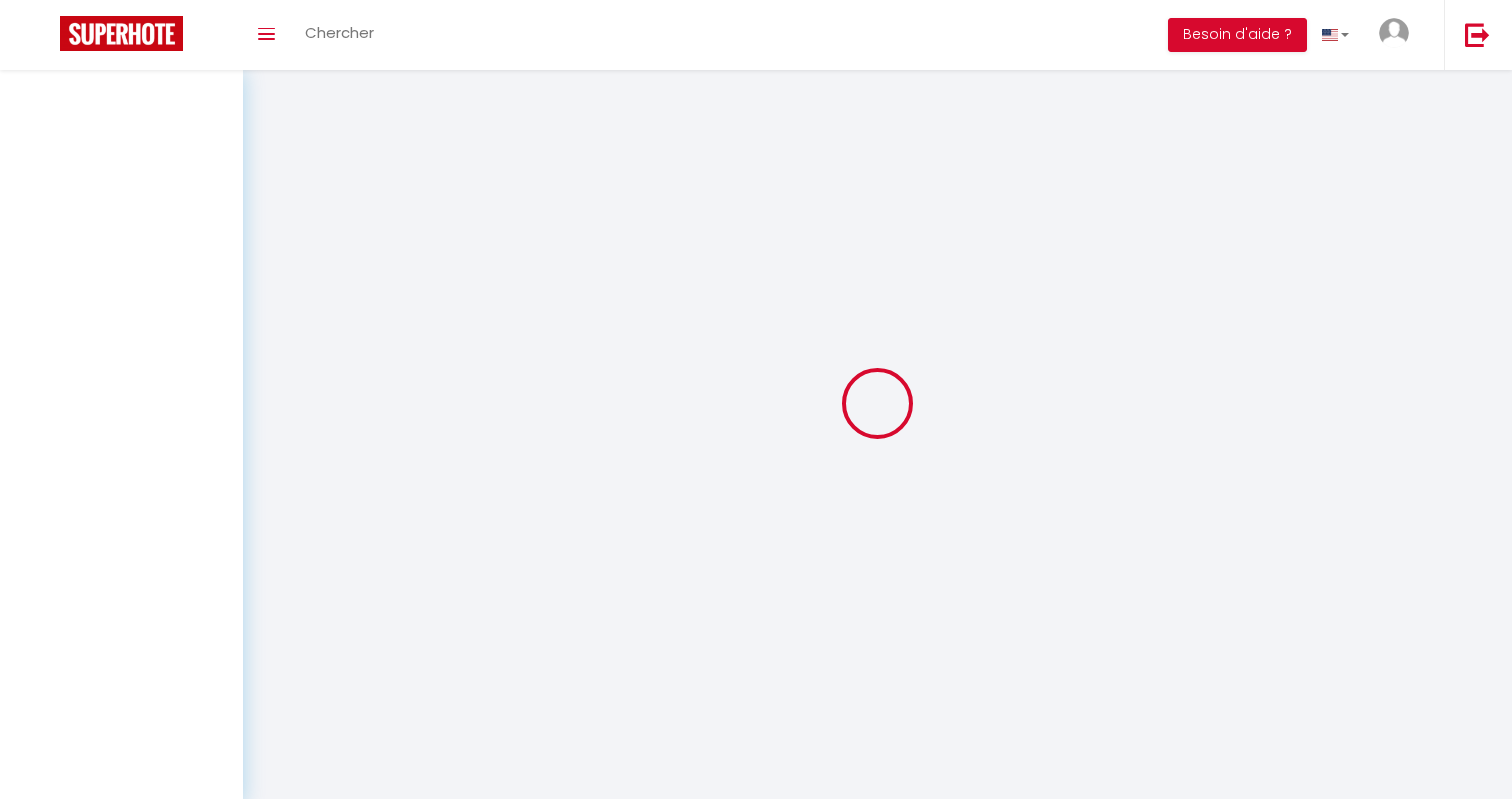 scroll, scrollTop: 0, scrollLeft: 0, axis: both 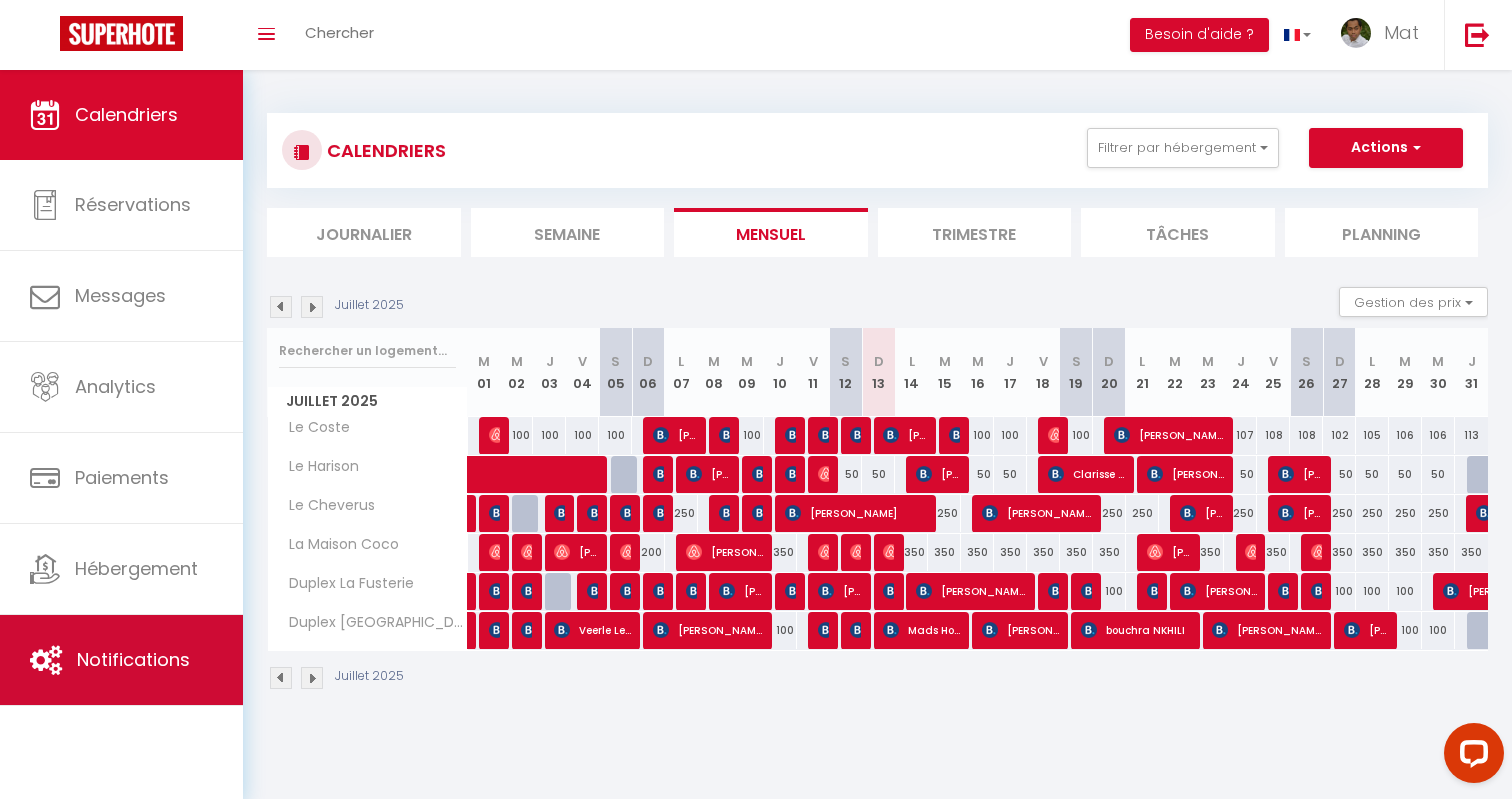 click on "Notifications" at bounding box center (121, 660) 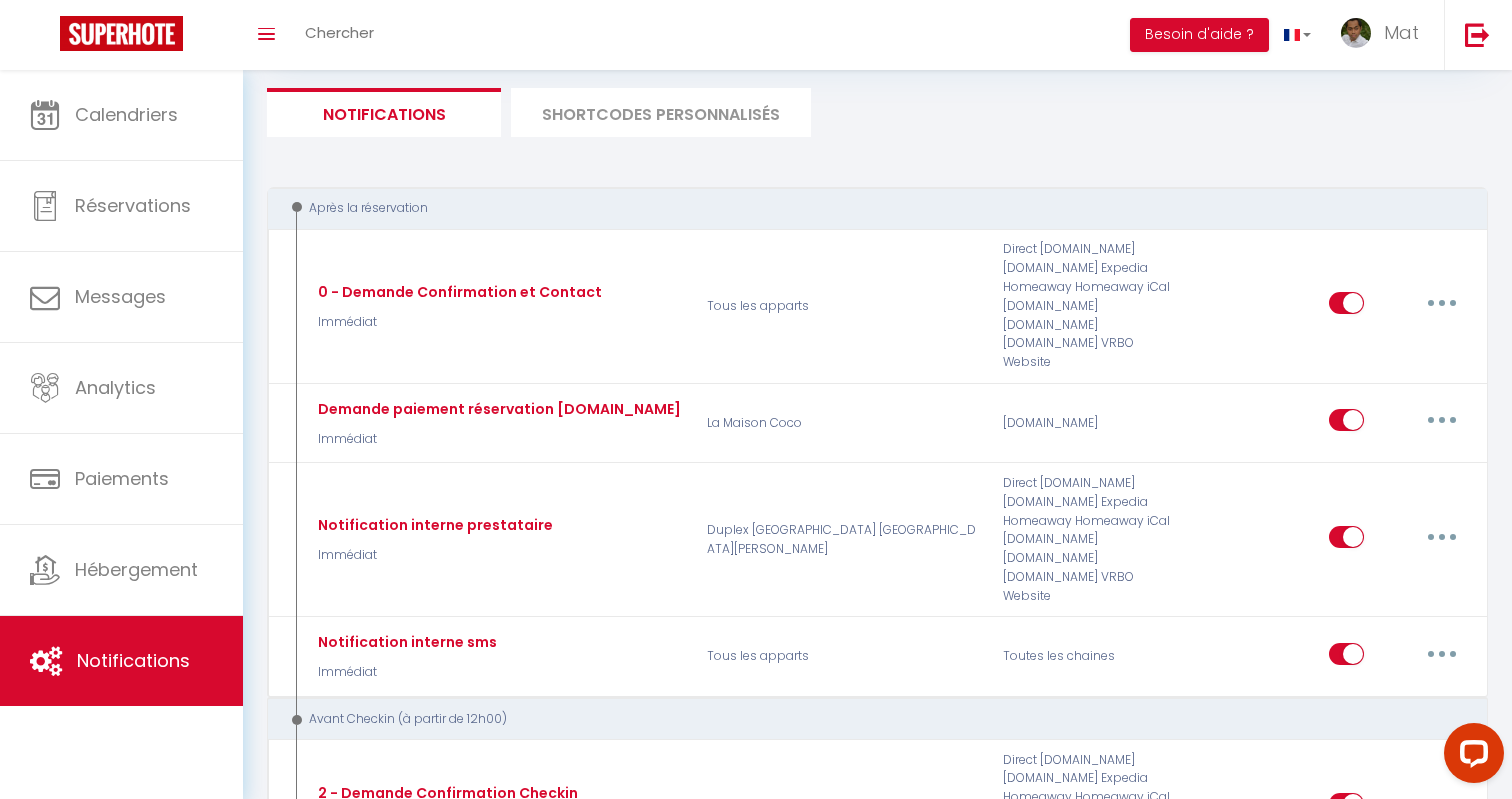 scroll, scrollTop: 0, scrollLeft: 0, axis: both 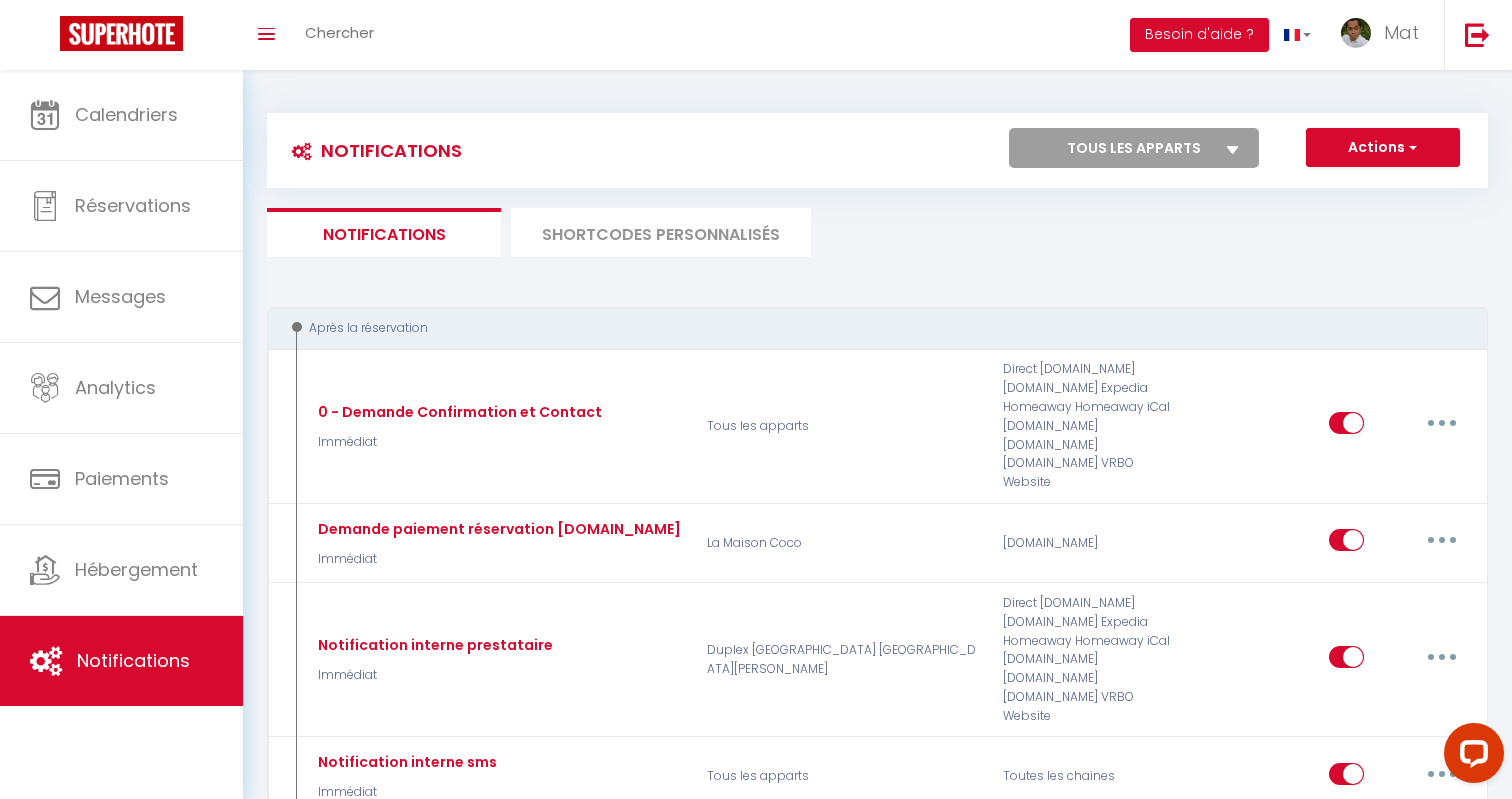 click on "SHORTCODES PERSONNALISÉS" at bounding box center [661, 232] 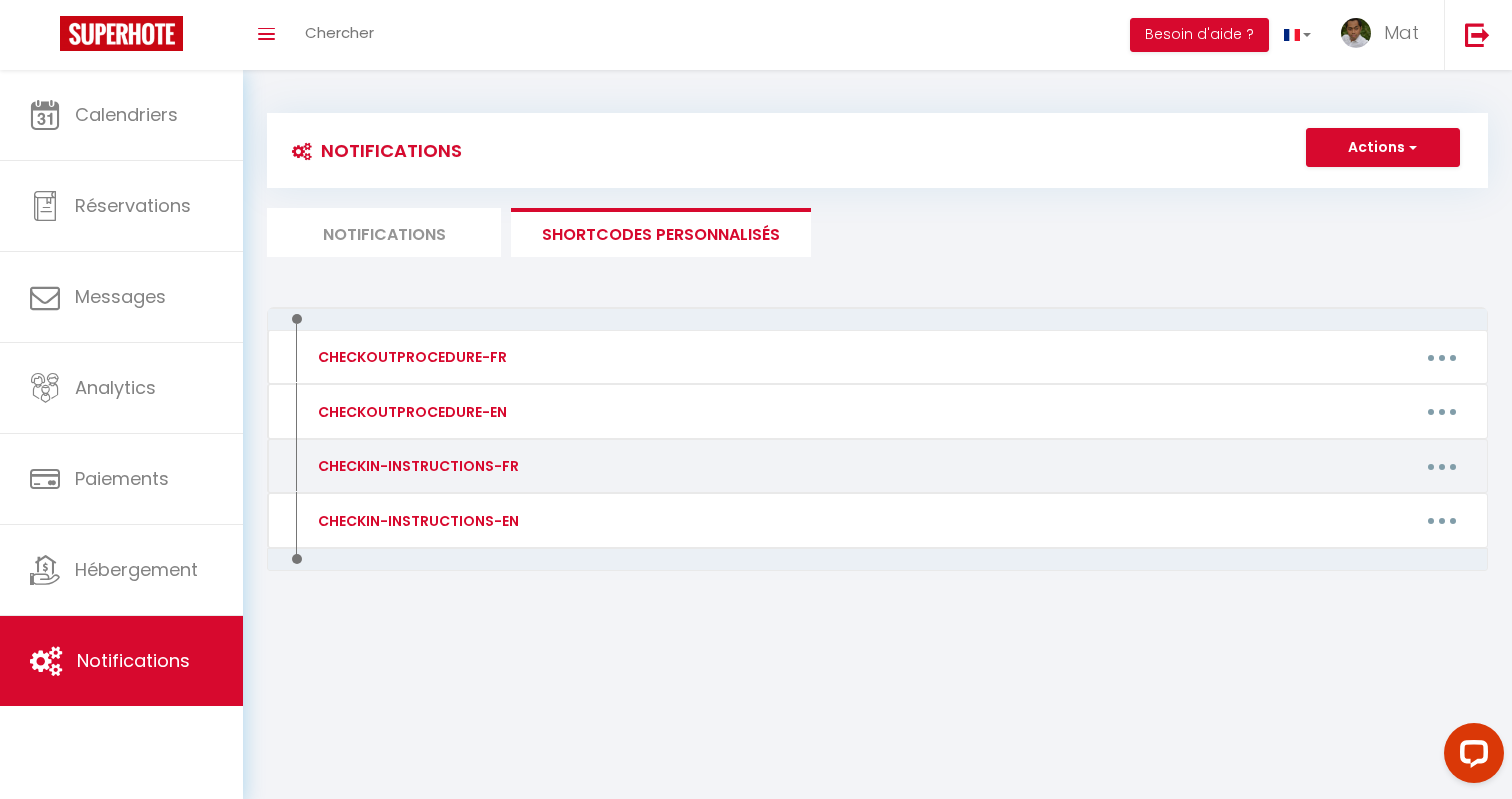 click at bounding box center (1442, 466) 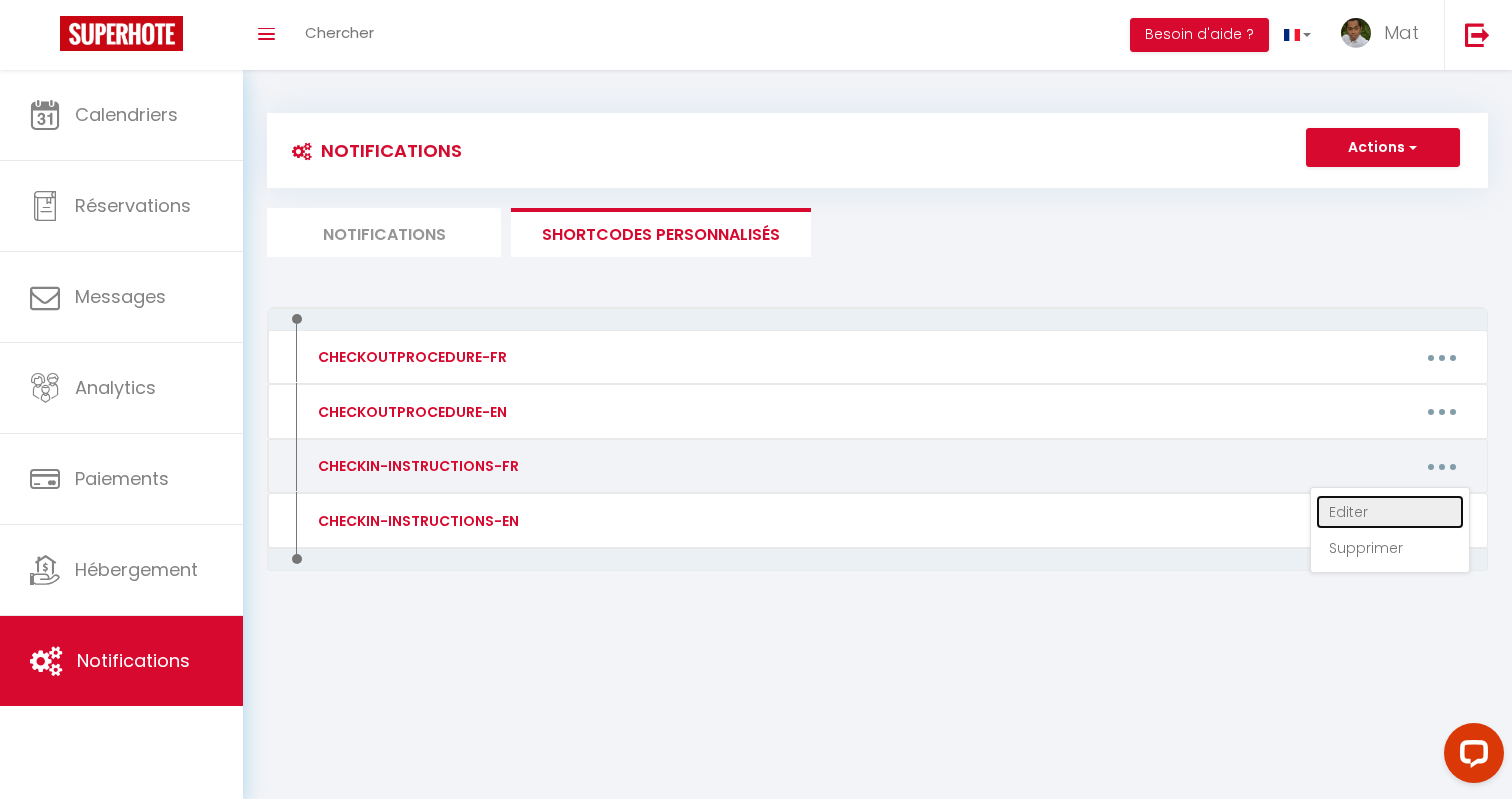 click on "Editer" at bounding box center (1390, 512) 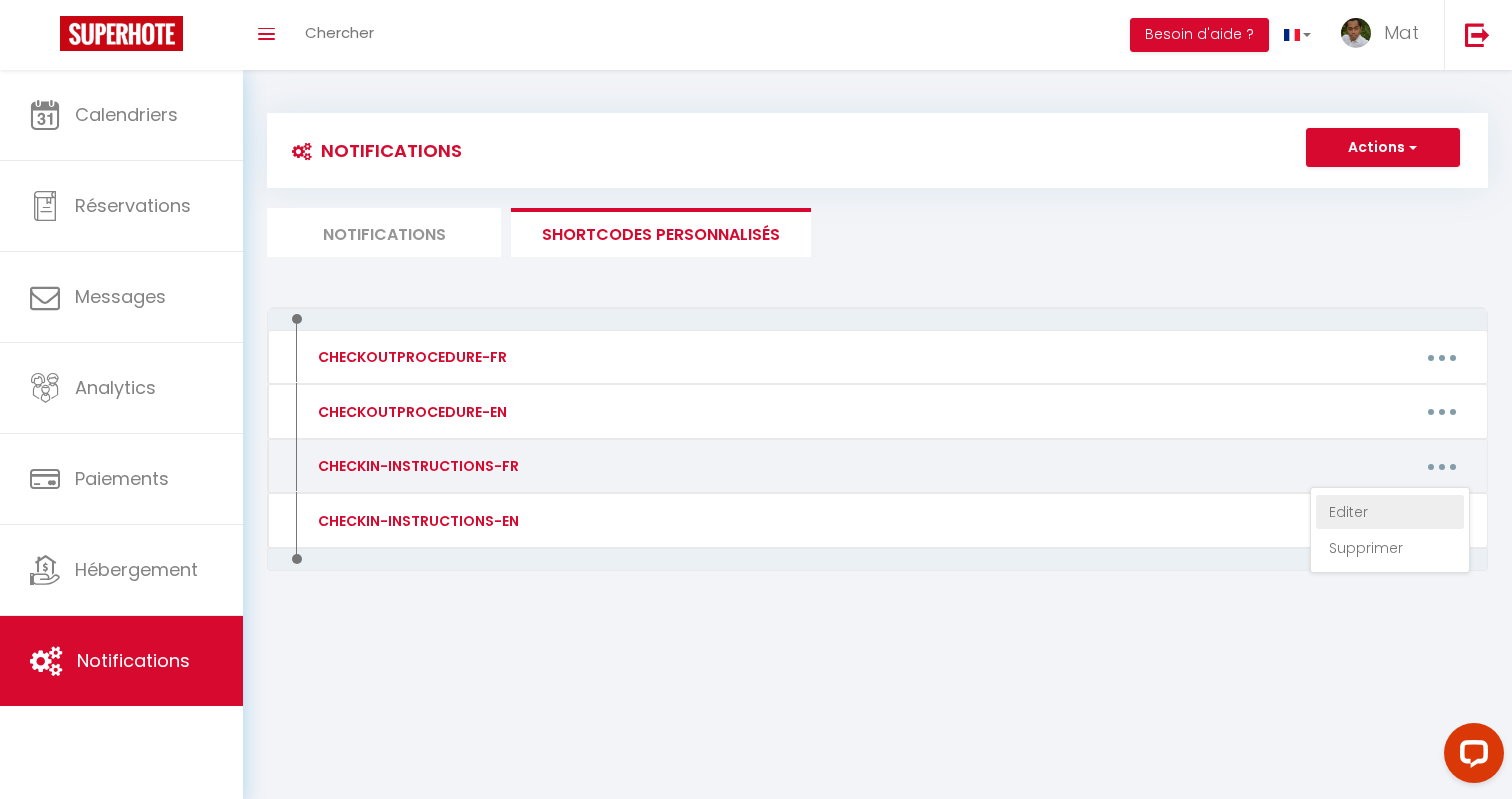 type on "CHECKIN-INSTRUCTIONS-FR" 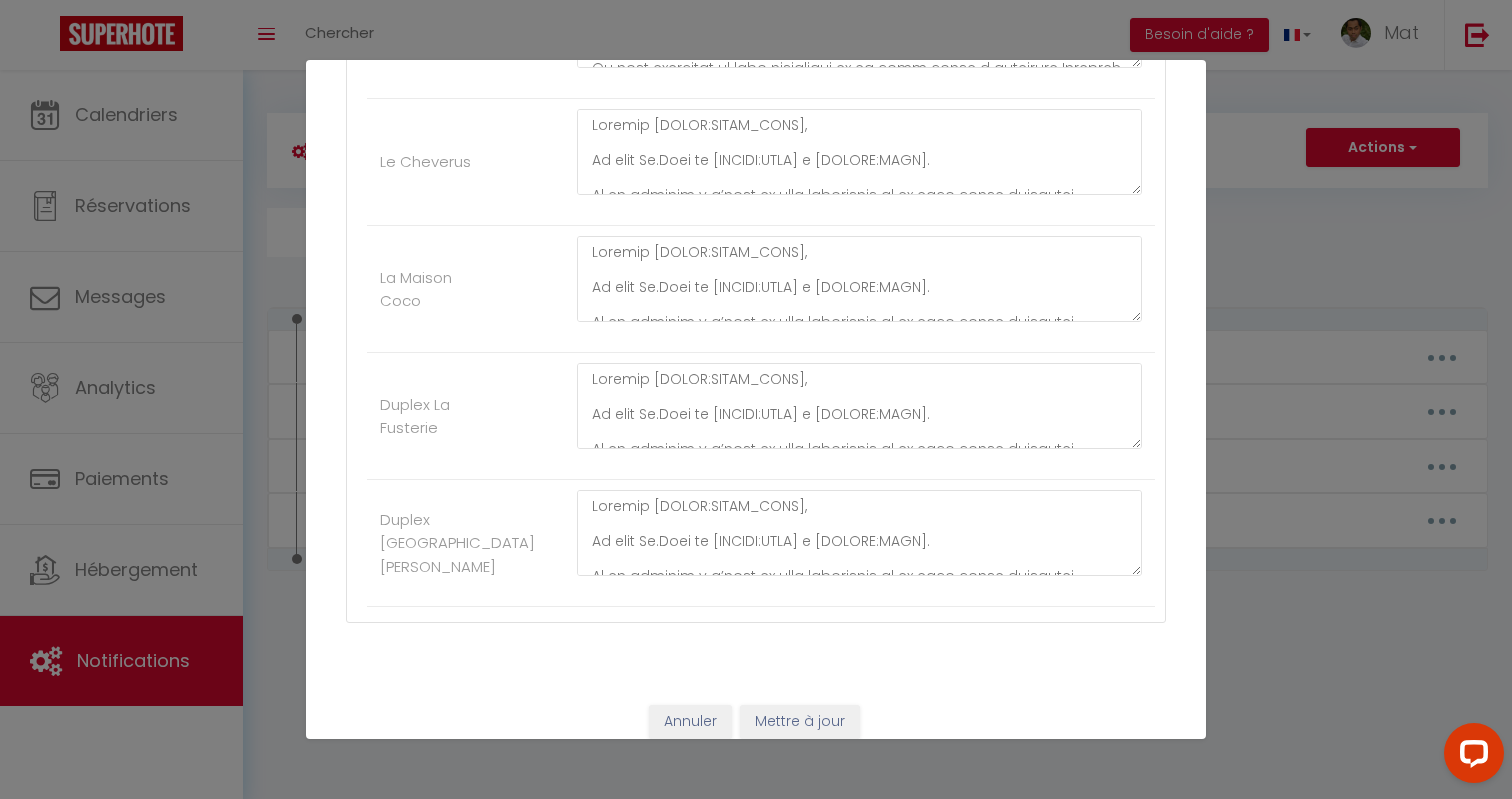 scroll, scrollTop: 676, scrollLeft: 0, axis: vertical 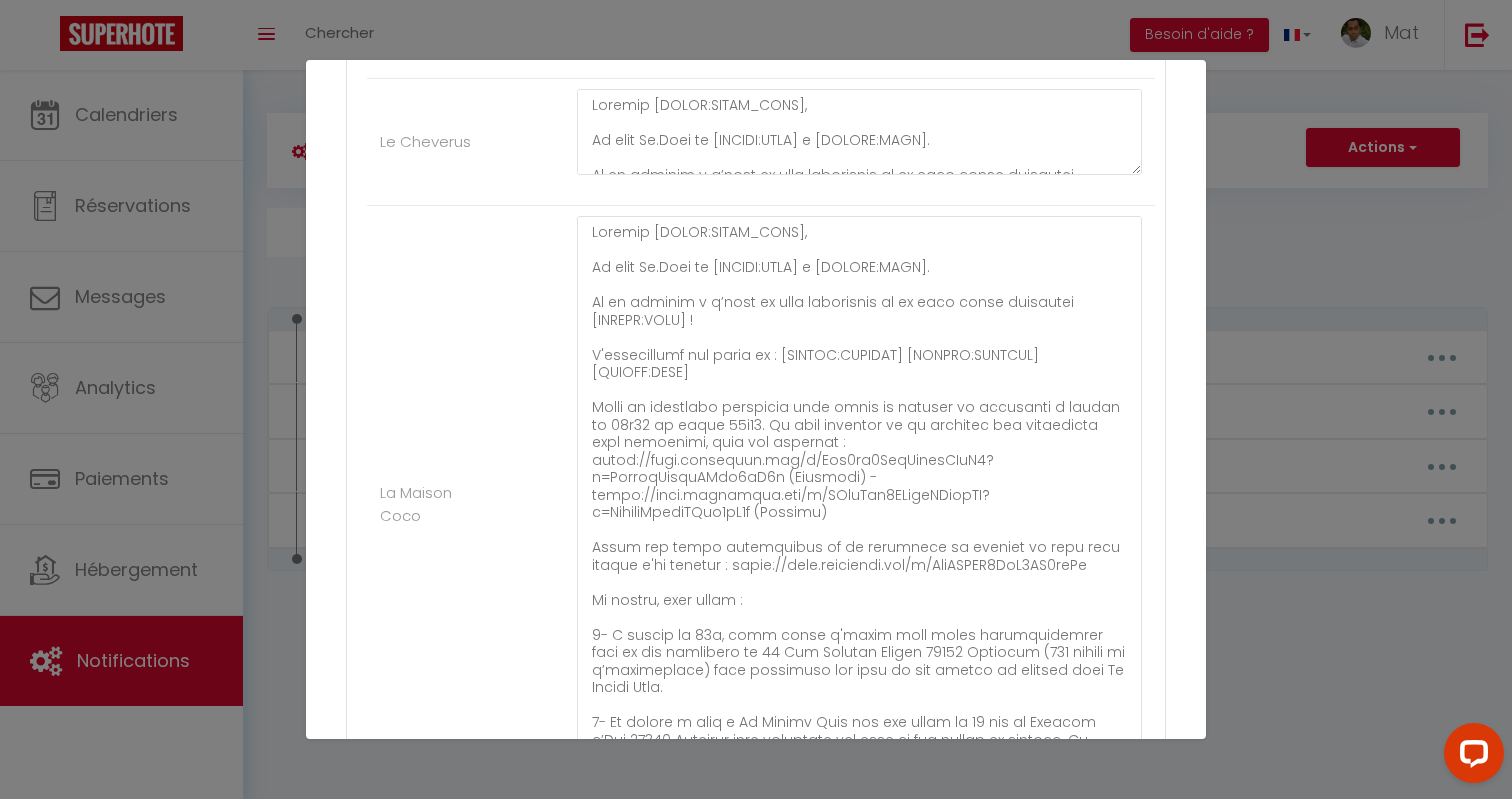 drag, startPoint x: 1134, startPoint y: 296, endPoint x: 1148, endPoint y: 767, distance: 471.208 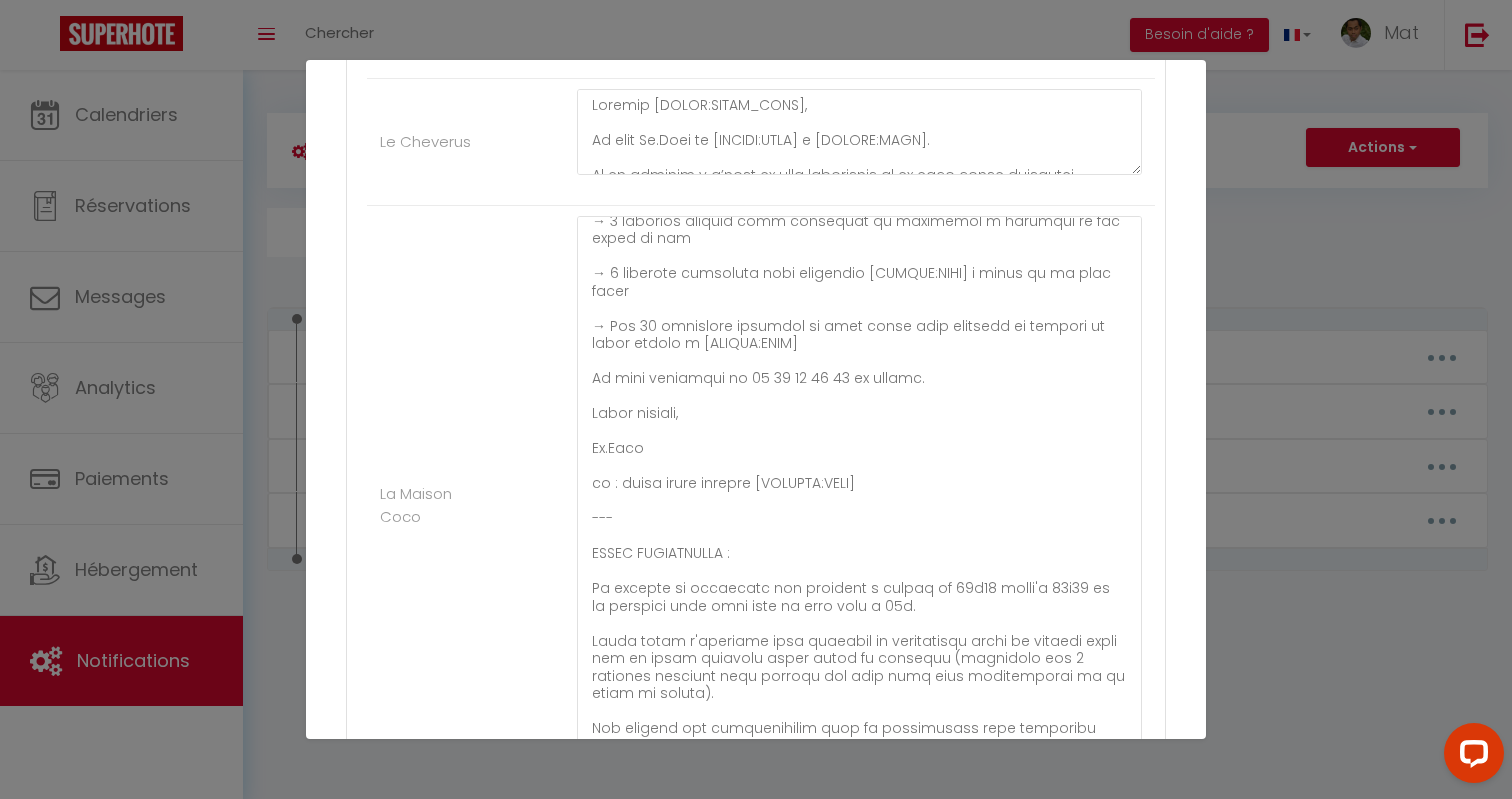 scroll, scrollTop: 1890, scrollLeft: 0, axis: vertical 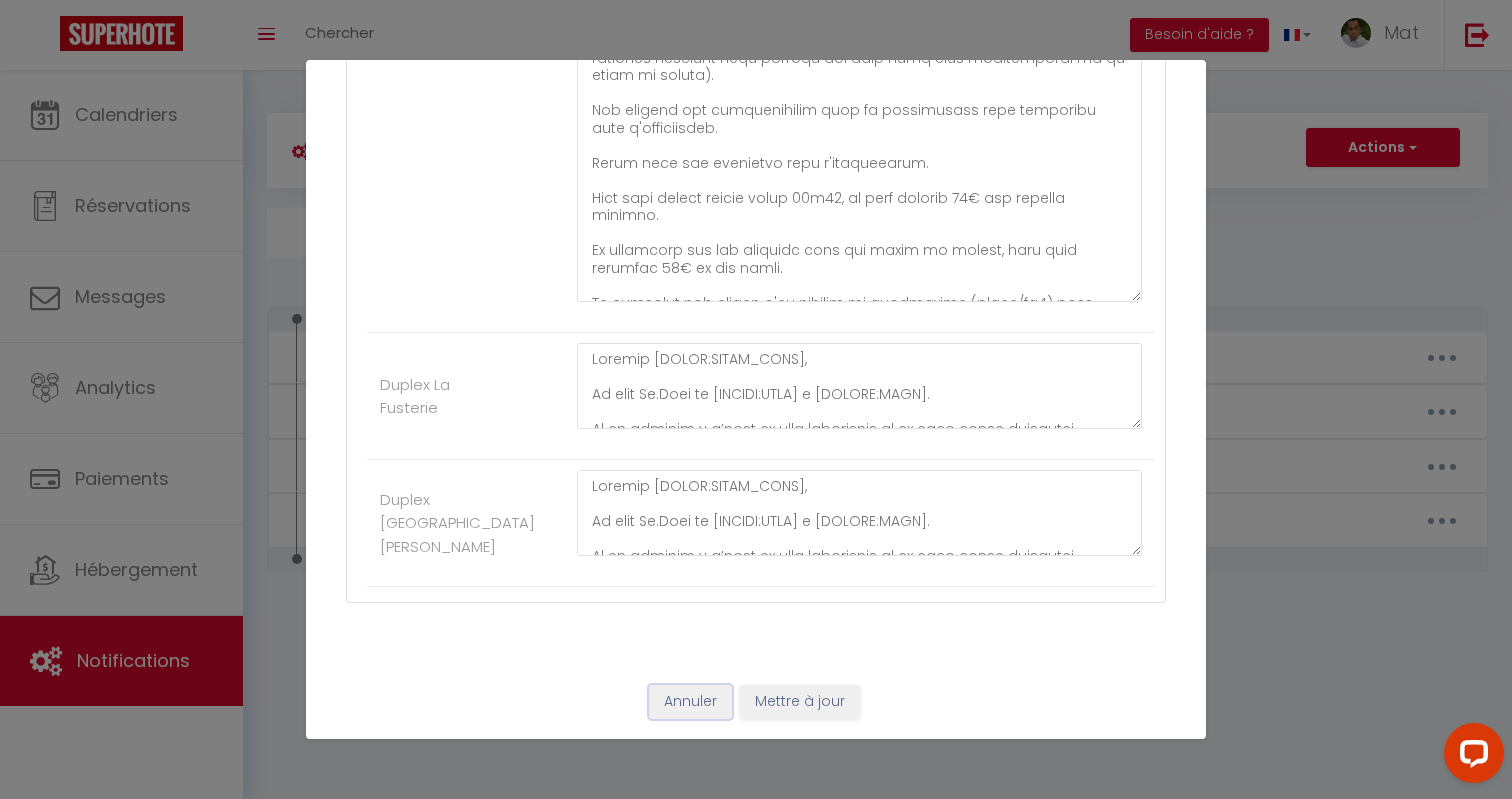 click on "Annuler" at bounding box center (690, 702) 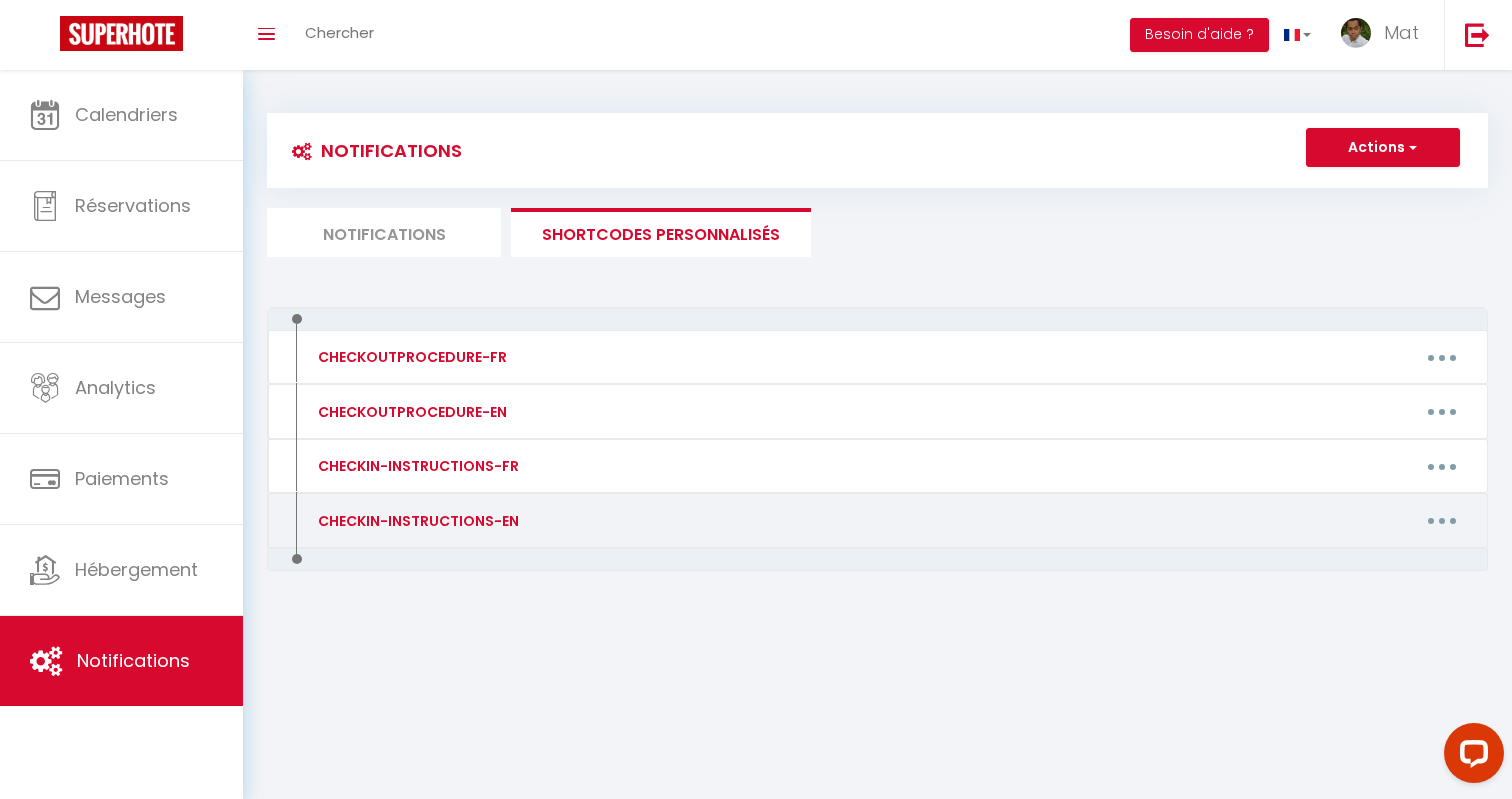 click at bounding box center [1442, 521] 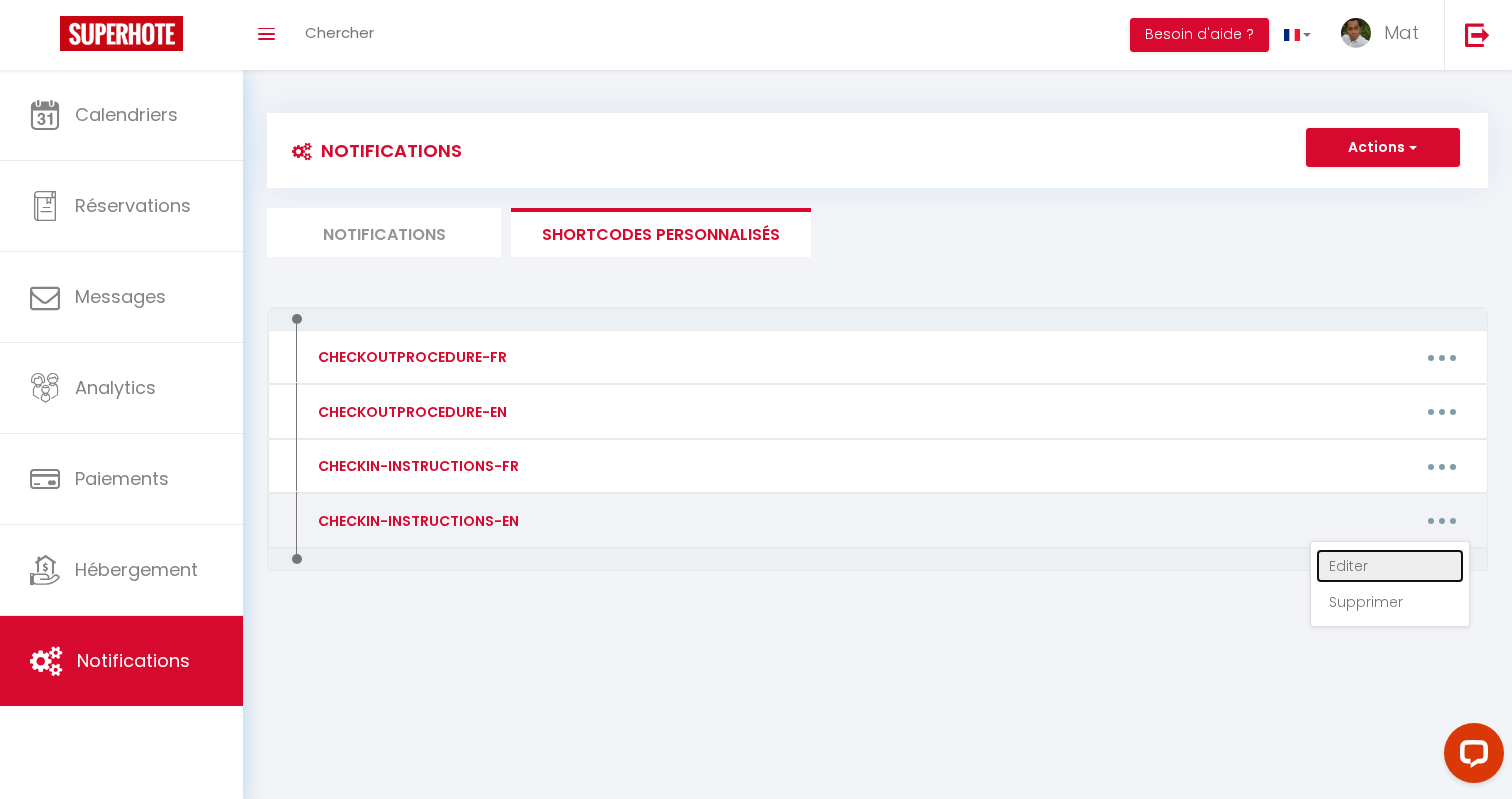click on "Editer" at bounding box center [1390, 566] 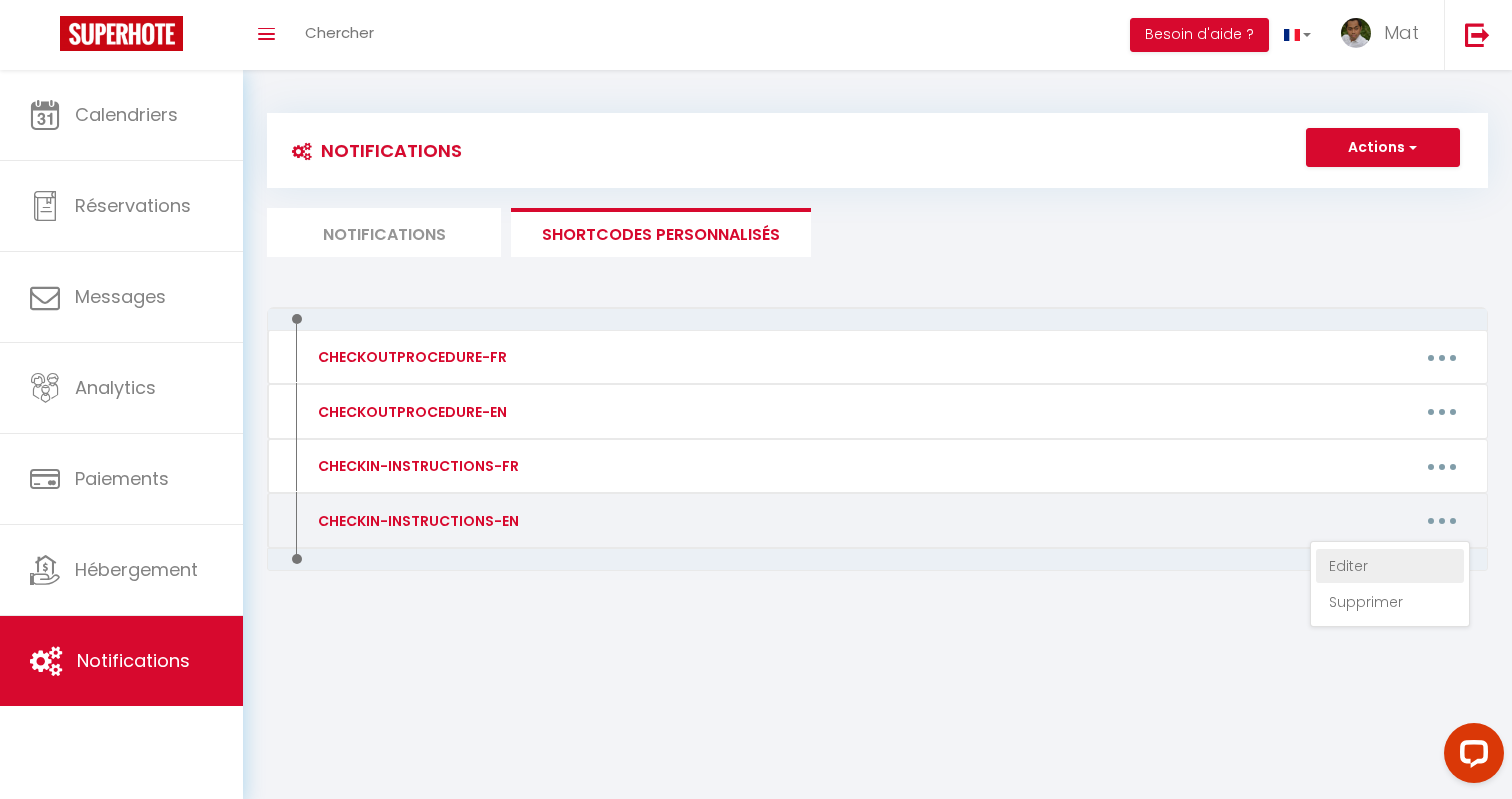 type on "CHECKIN-INSTRUCTIONS-EN" 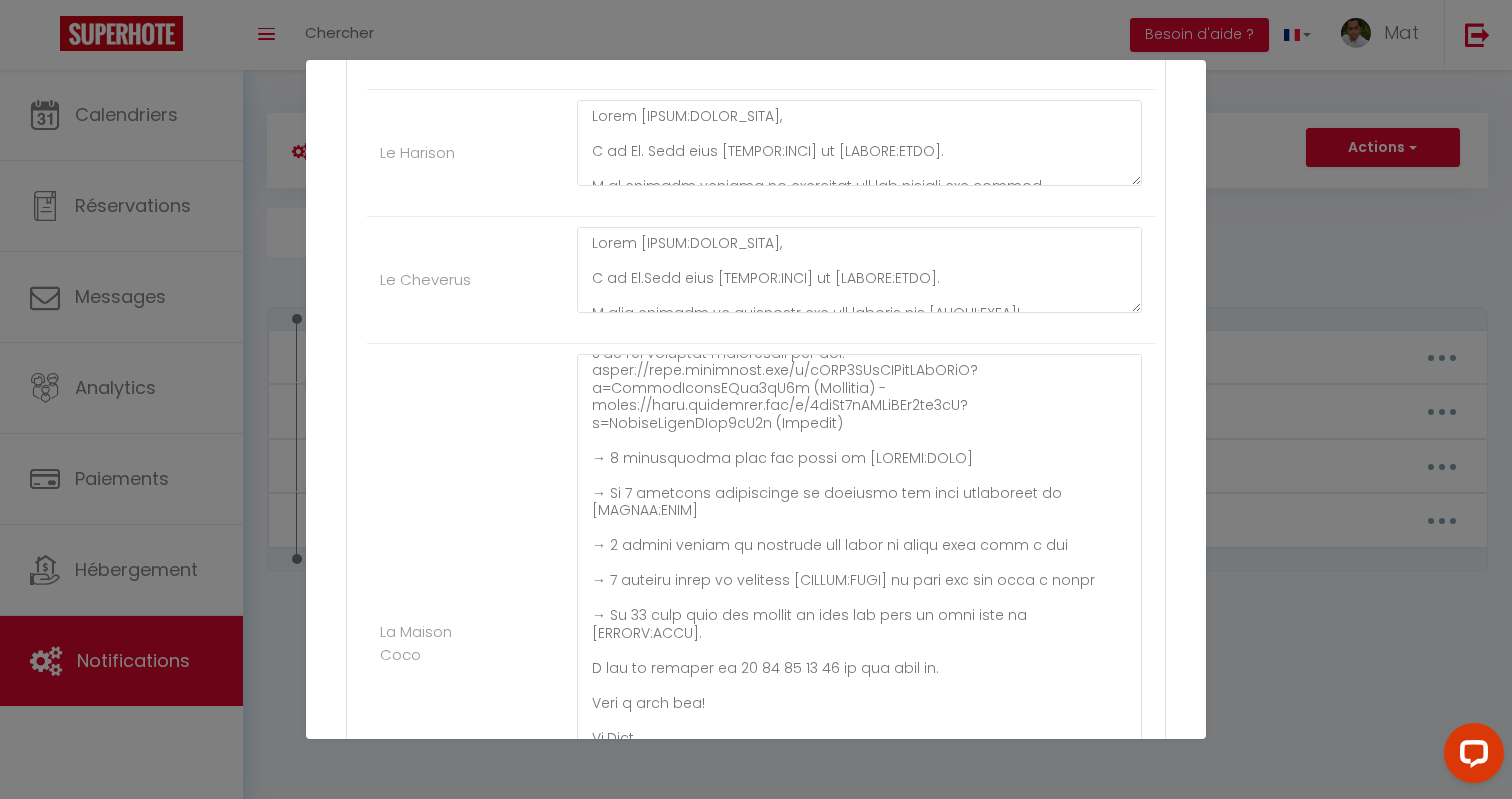 scroll, scrollTop: 574, scrollLeft: 0, axis: vertical 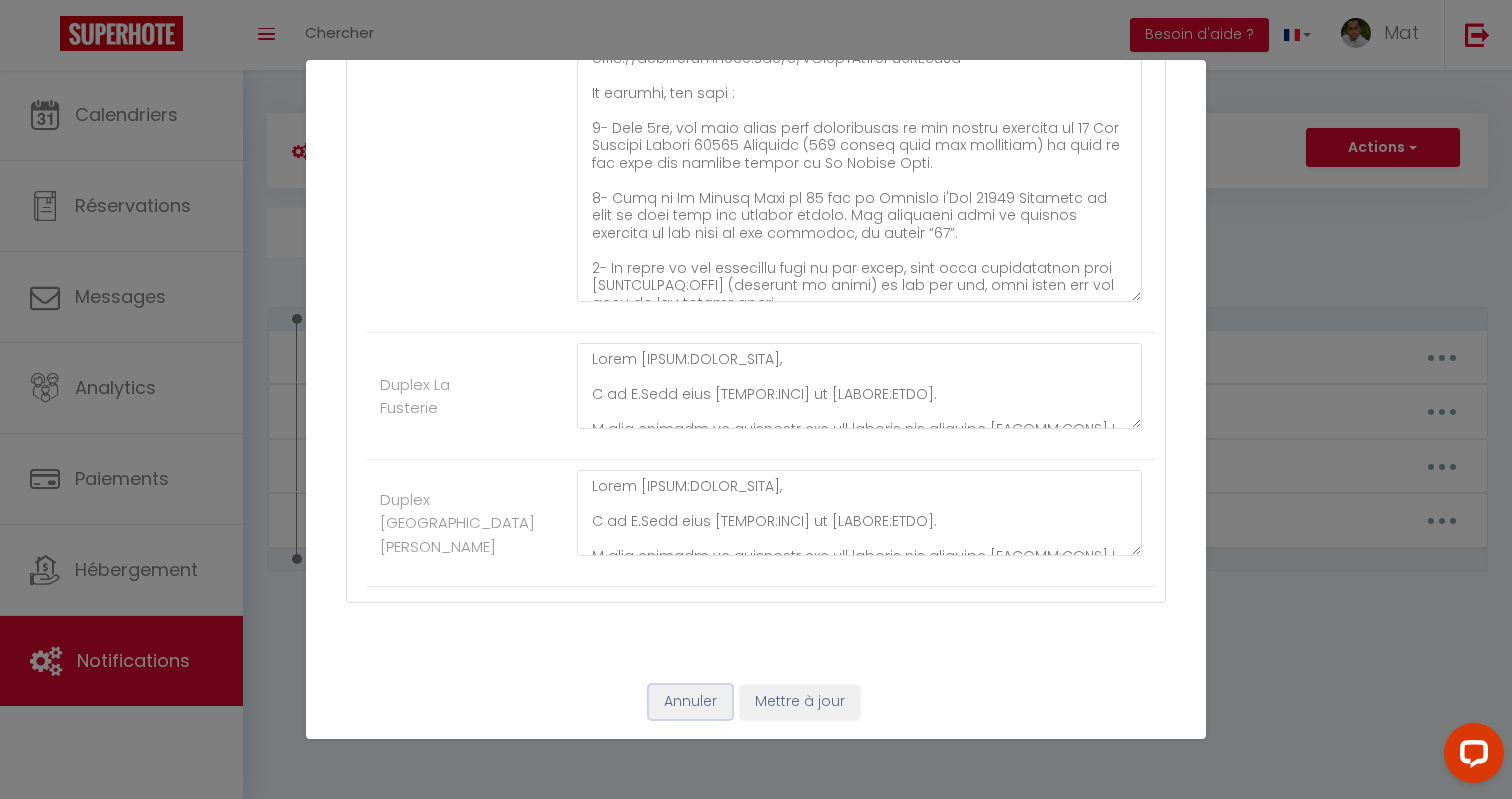 click on "Annuler" at bounding box center [690, 702] 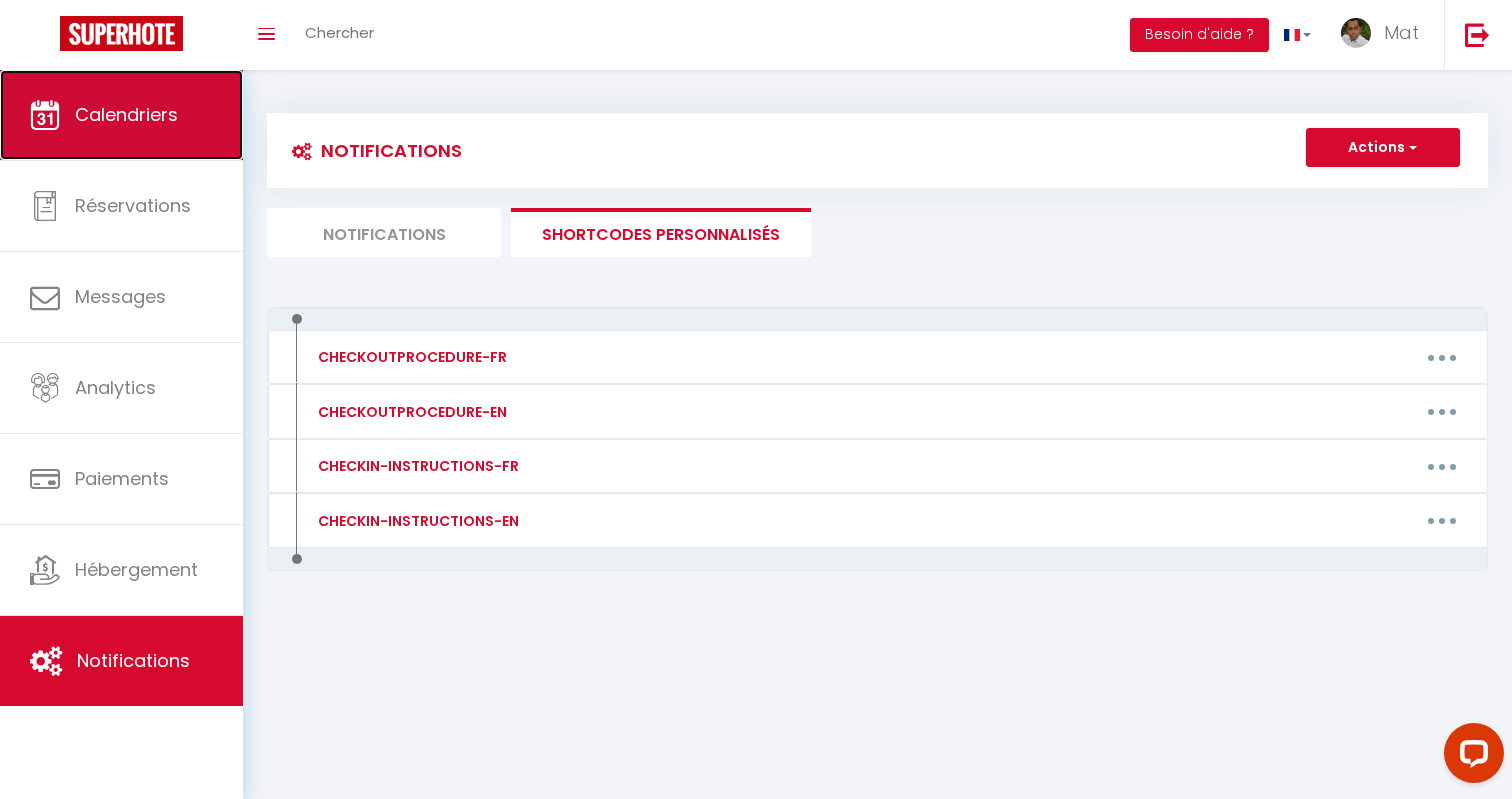 click on "Calendriers" at bounding box center (126, 114) 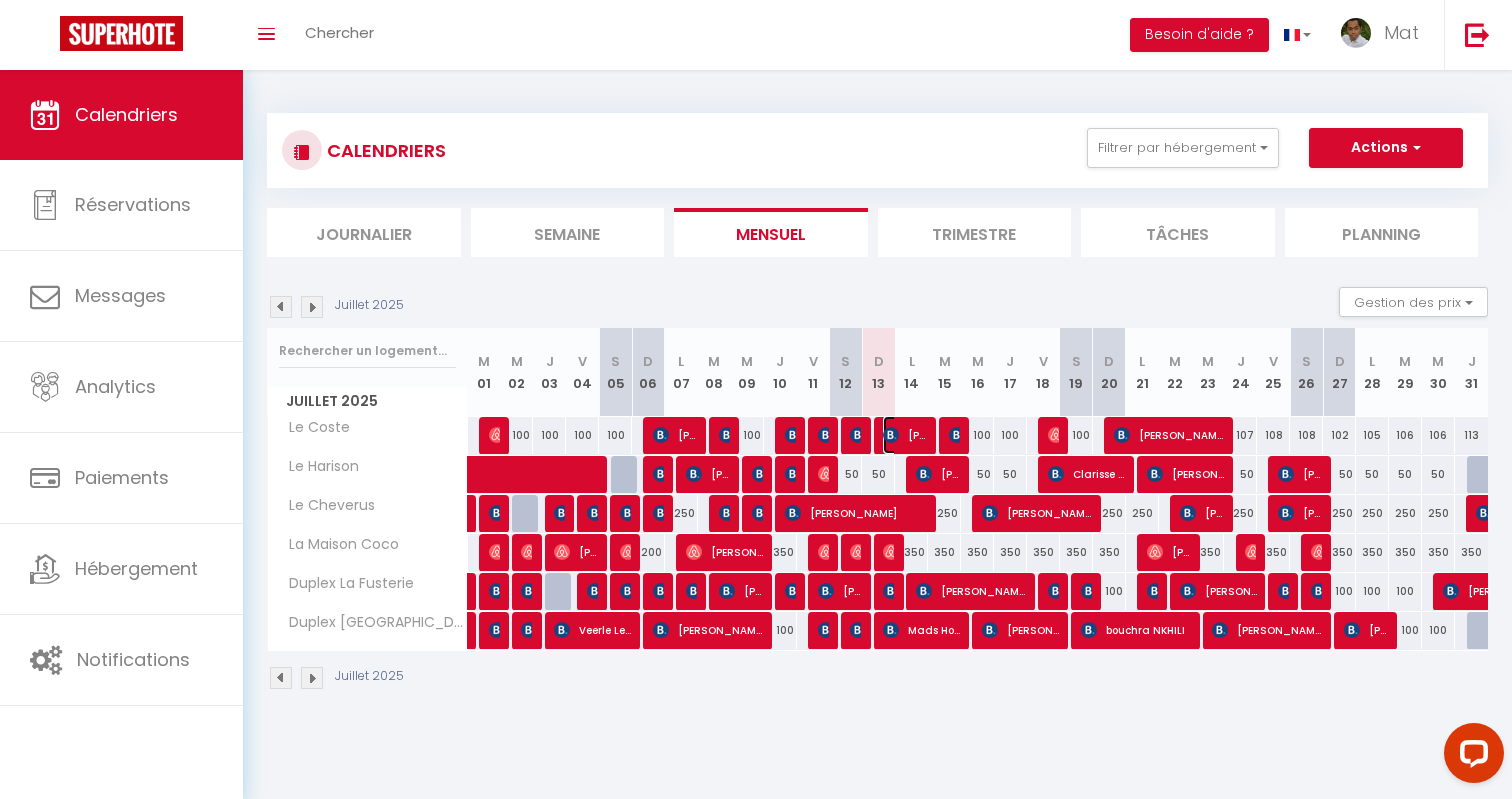 click on "[PERSON_NAME]" at bounding box center [905, 435] 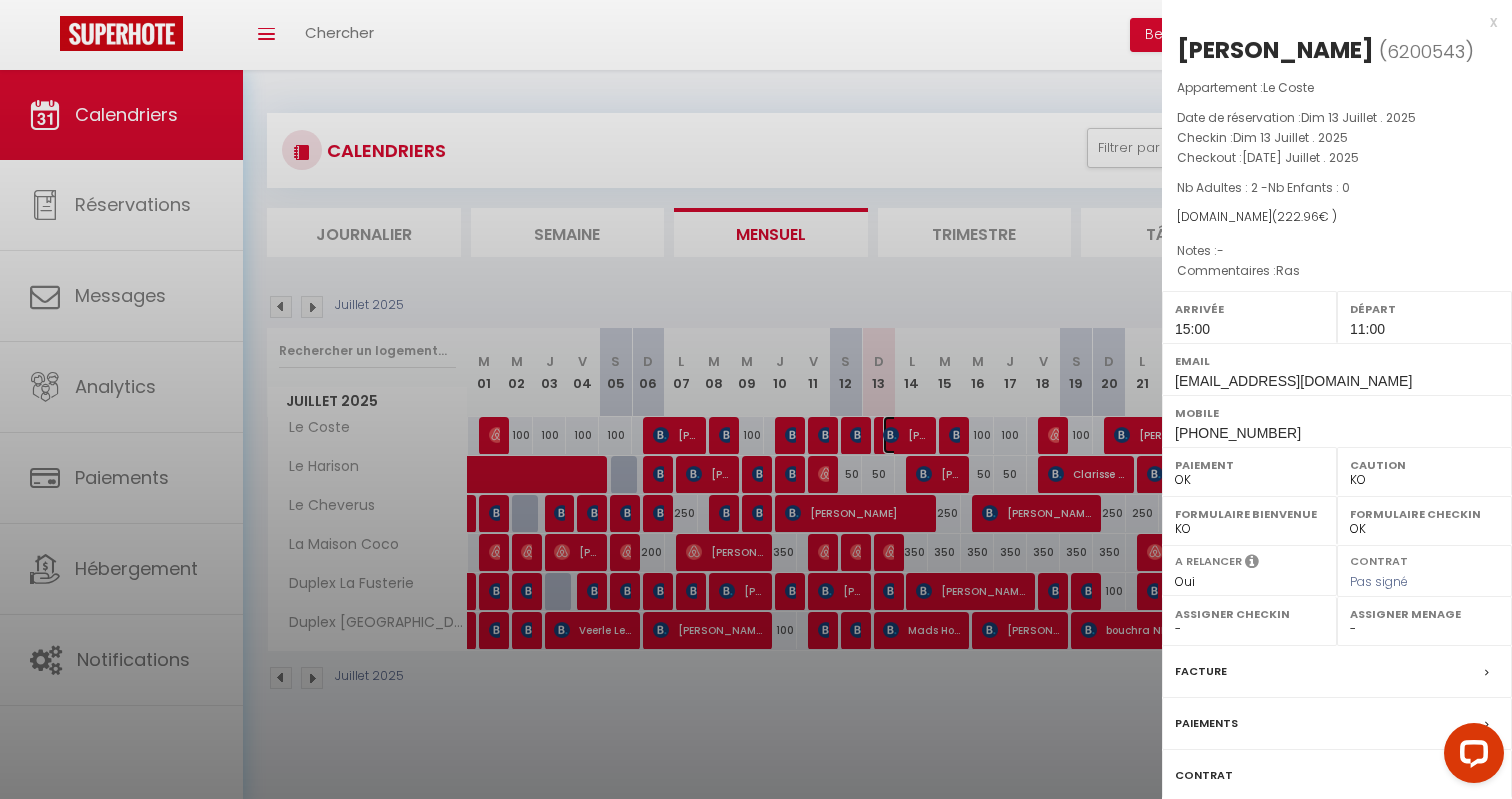 select on "32380" 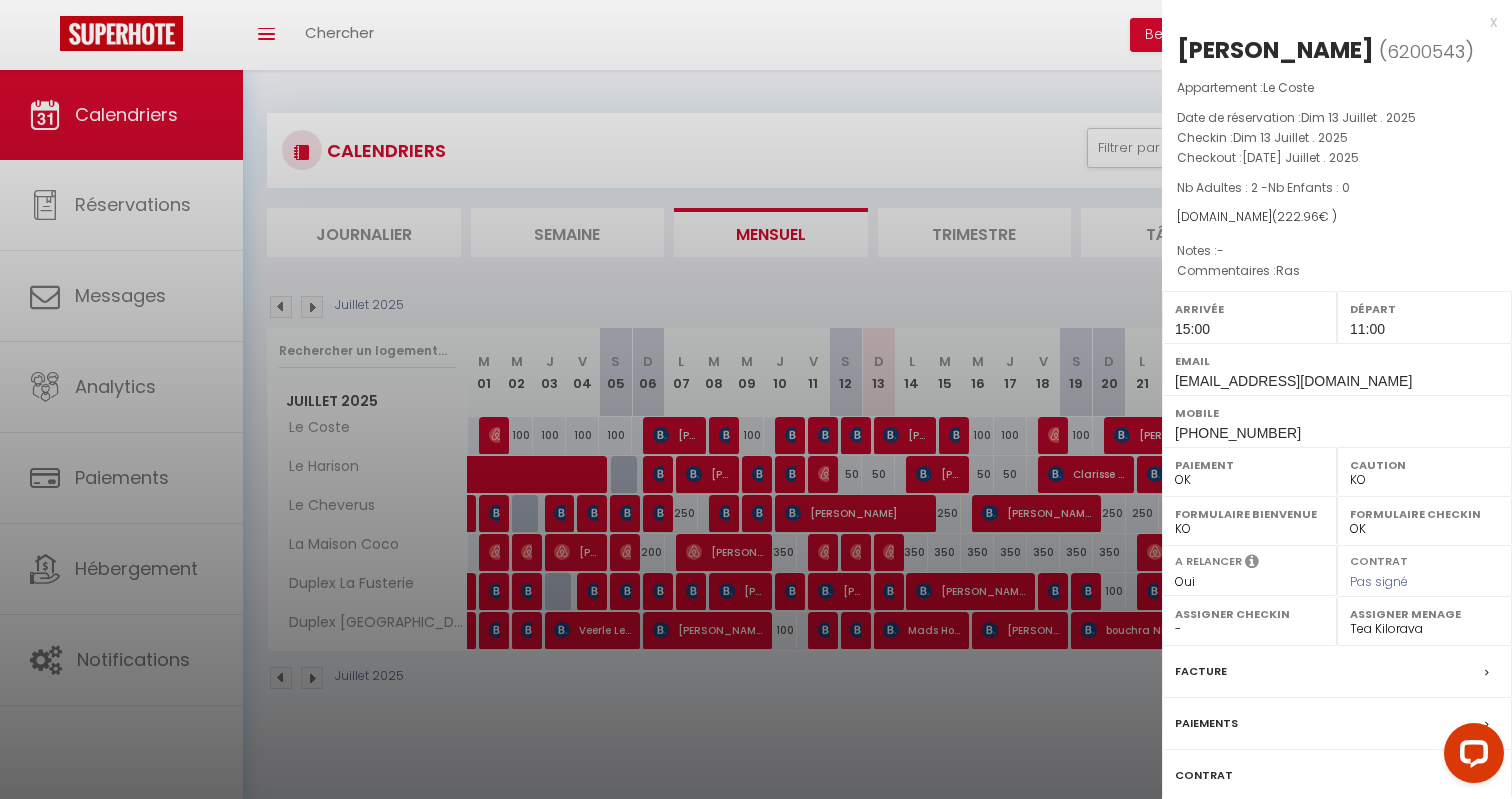 click at bounding box center [756, 399] 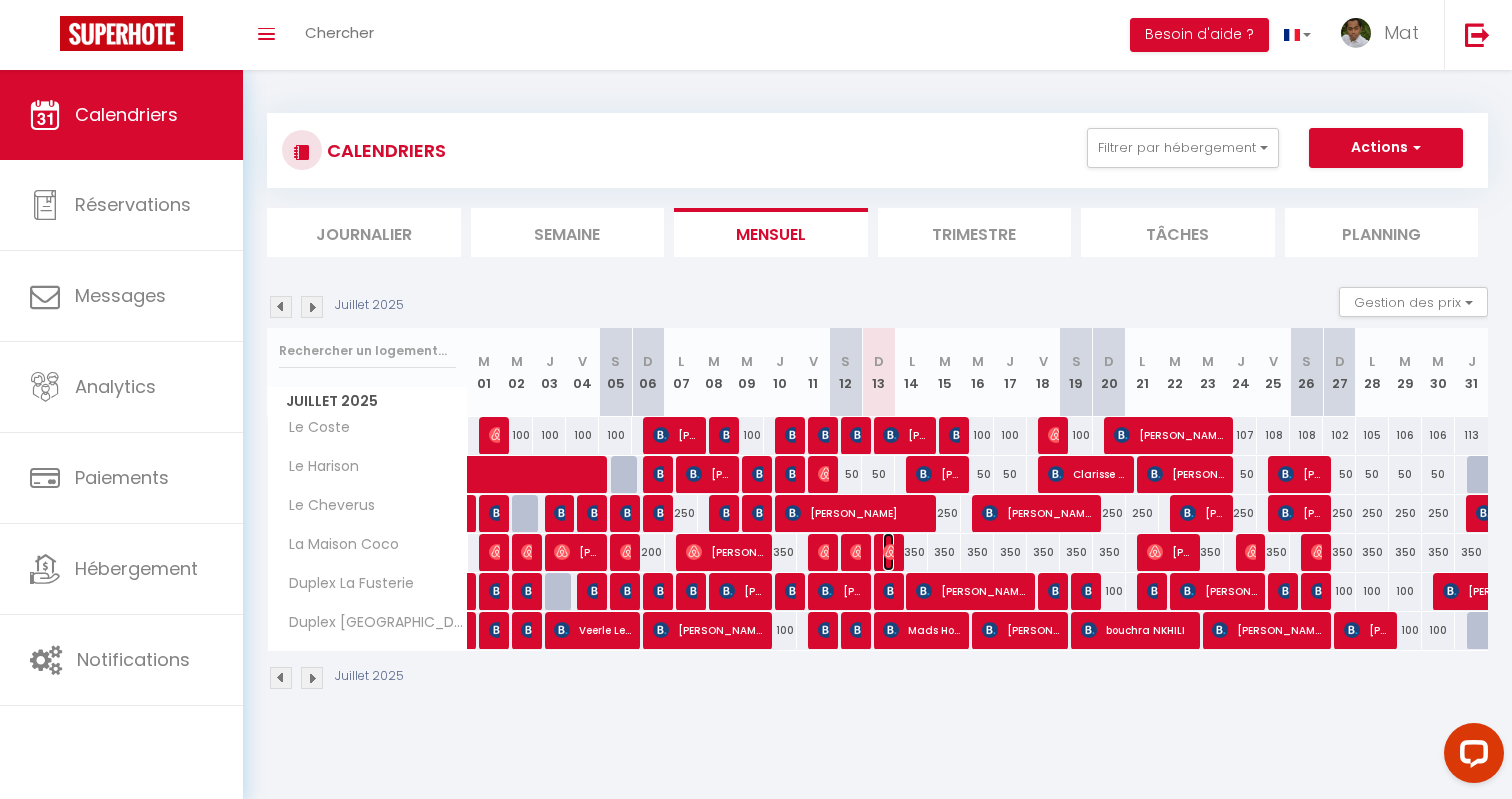 click on "[PERSON_NAME]" at bounding box center (888, 552) 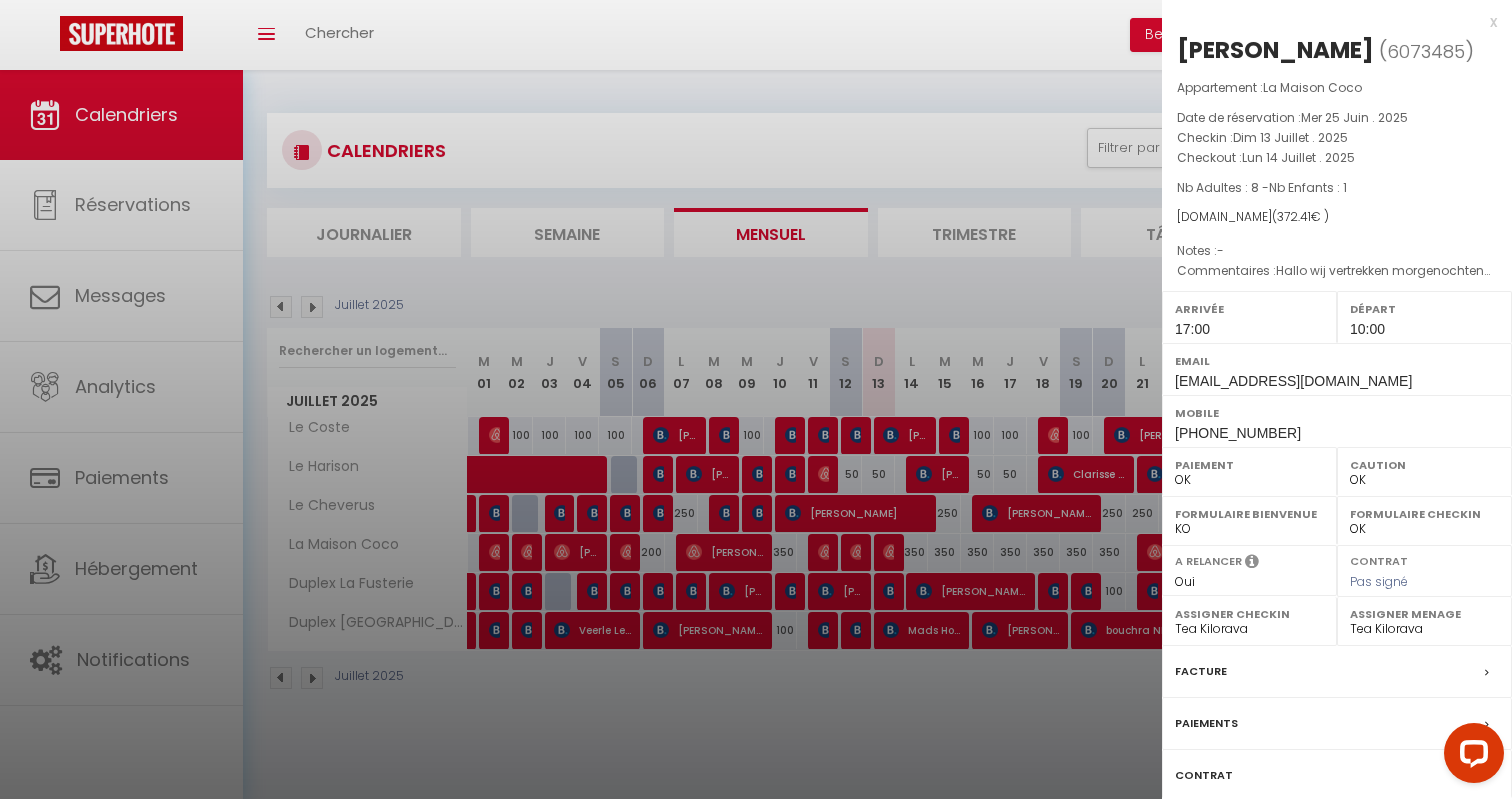 click on "Facture" at bounding box center (1201, 671) 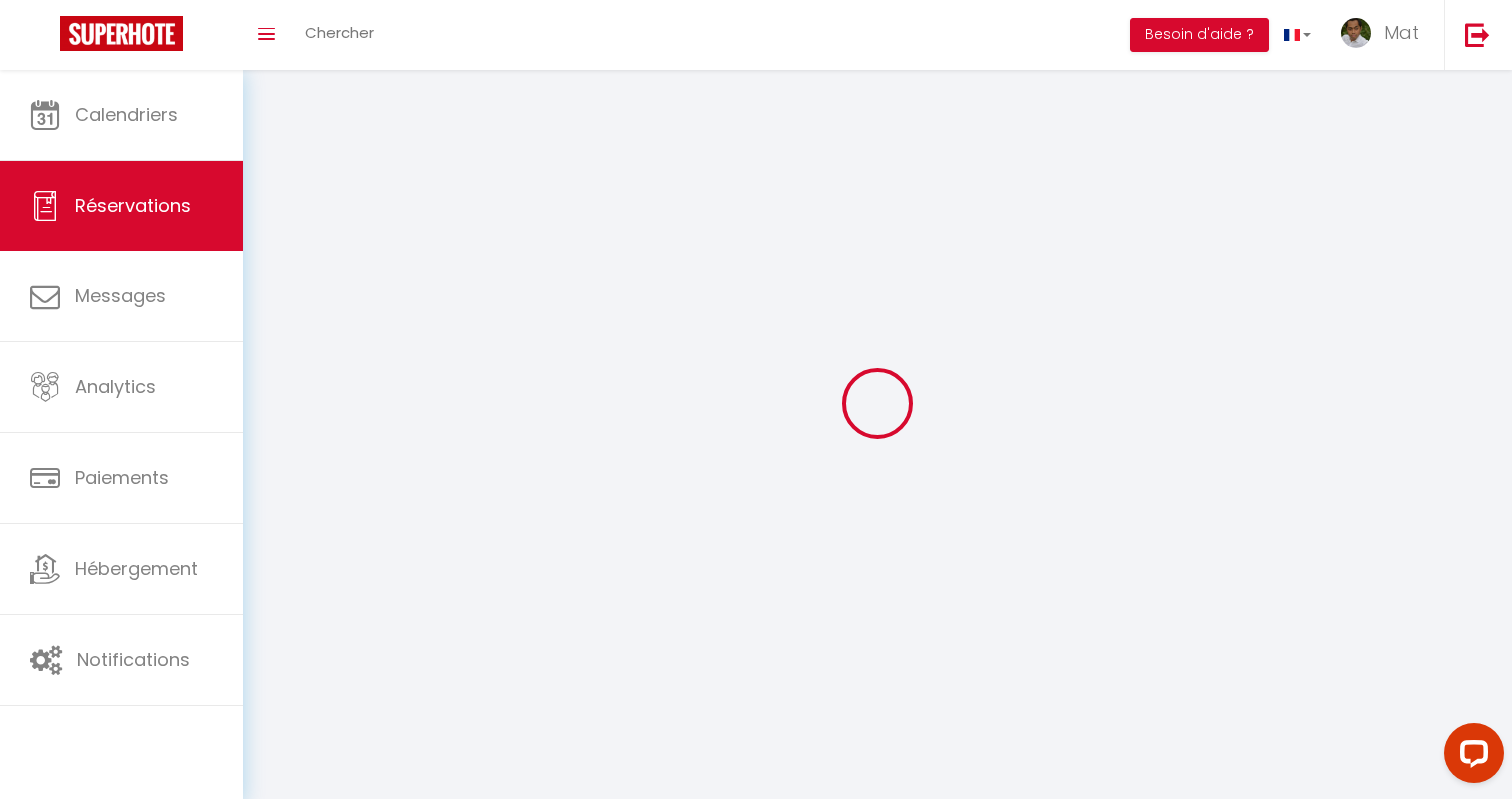 select 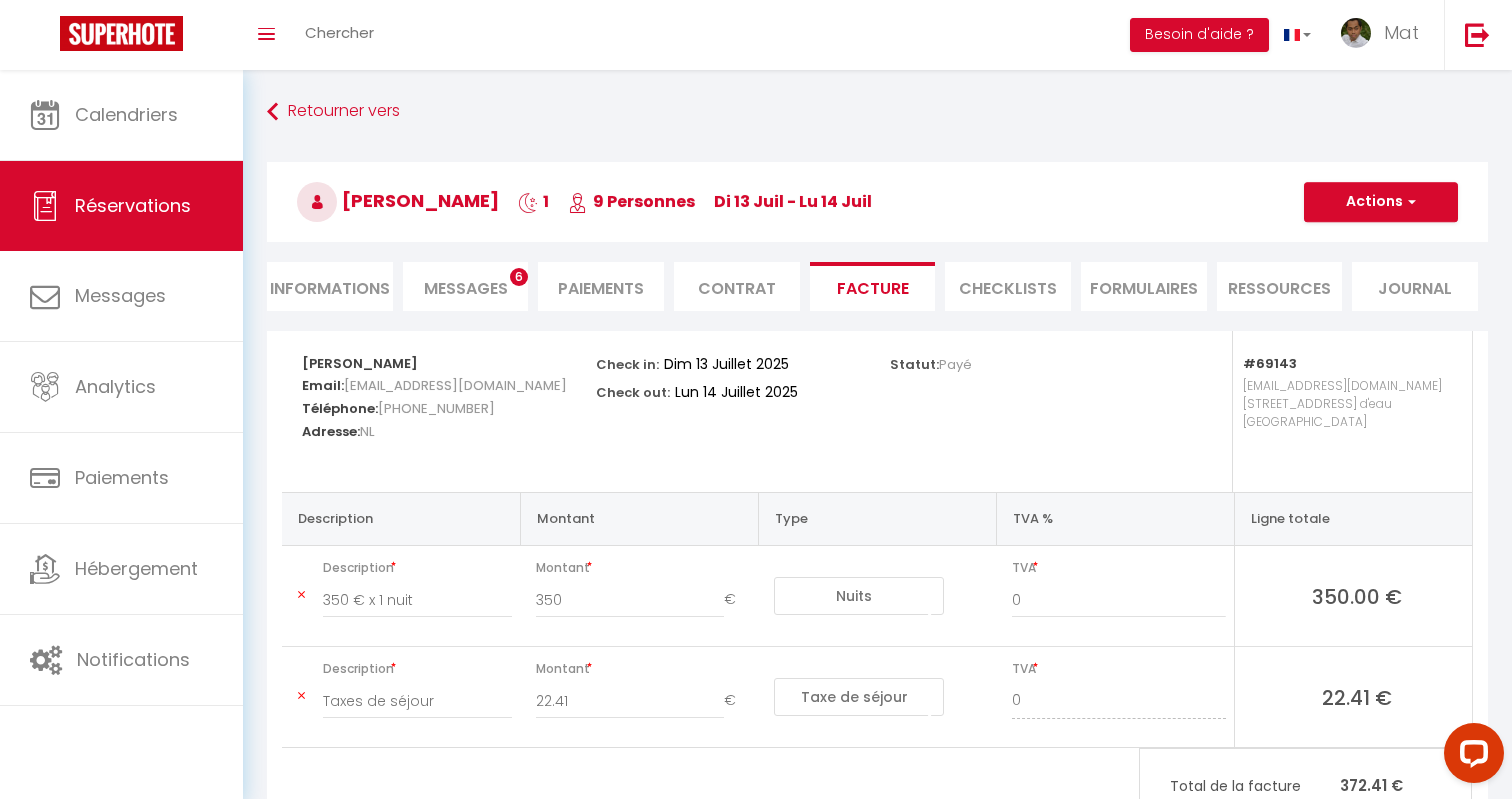 click on "Messages" at bounding box center (466, 288) 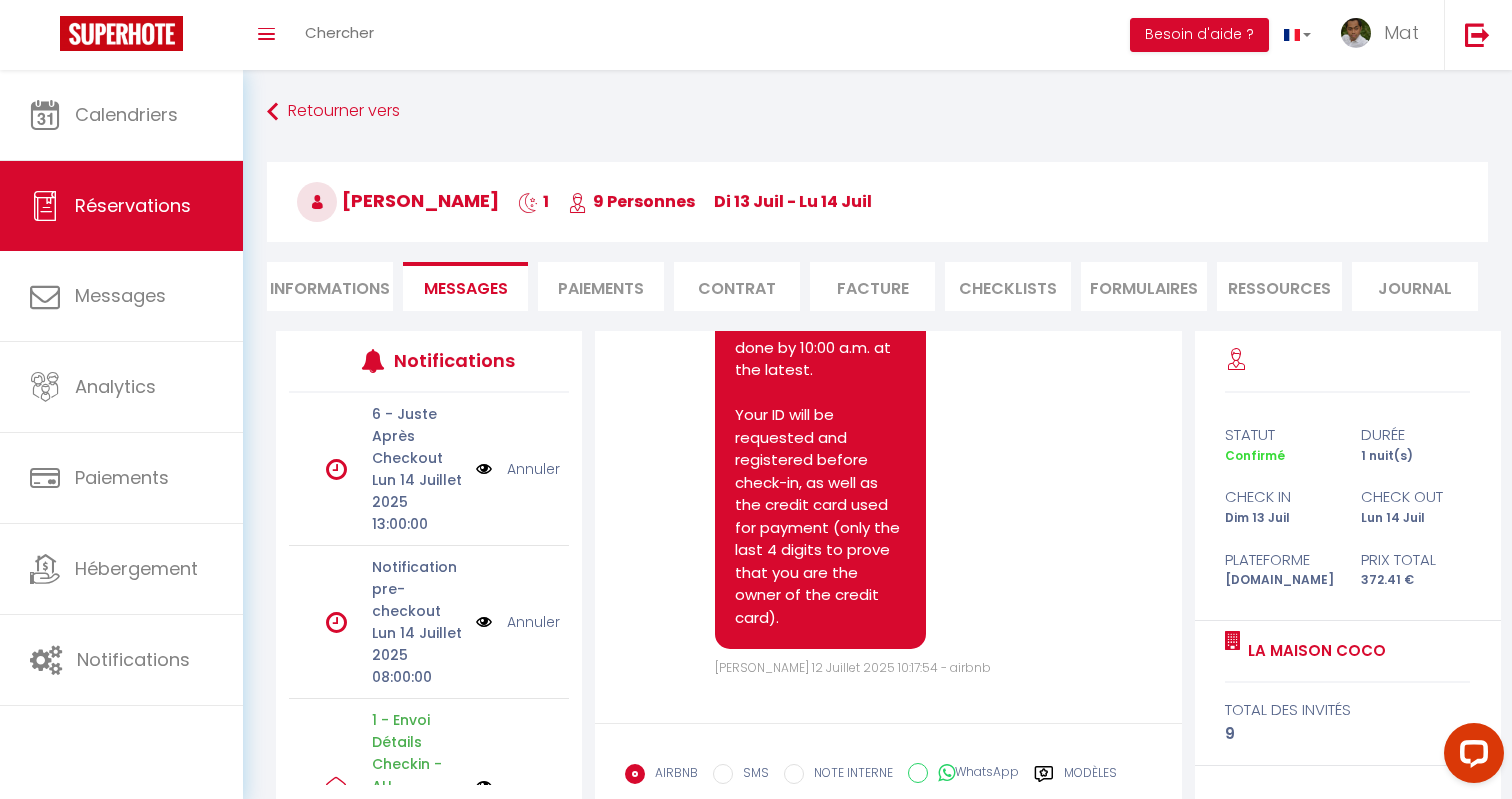 scroll, scrollTop: 9094, scrollLeft: 0, axis: vertical 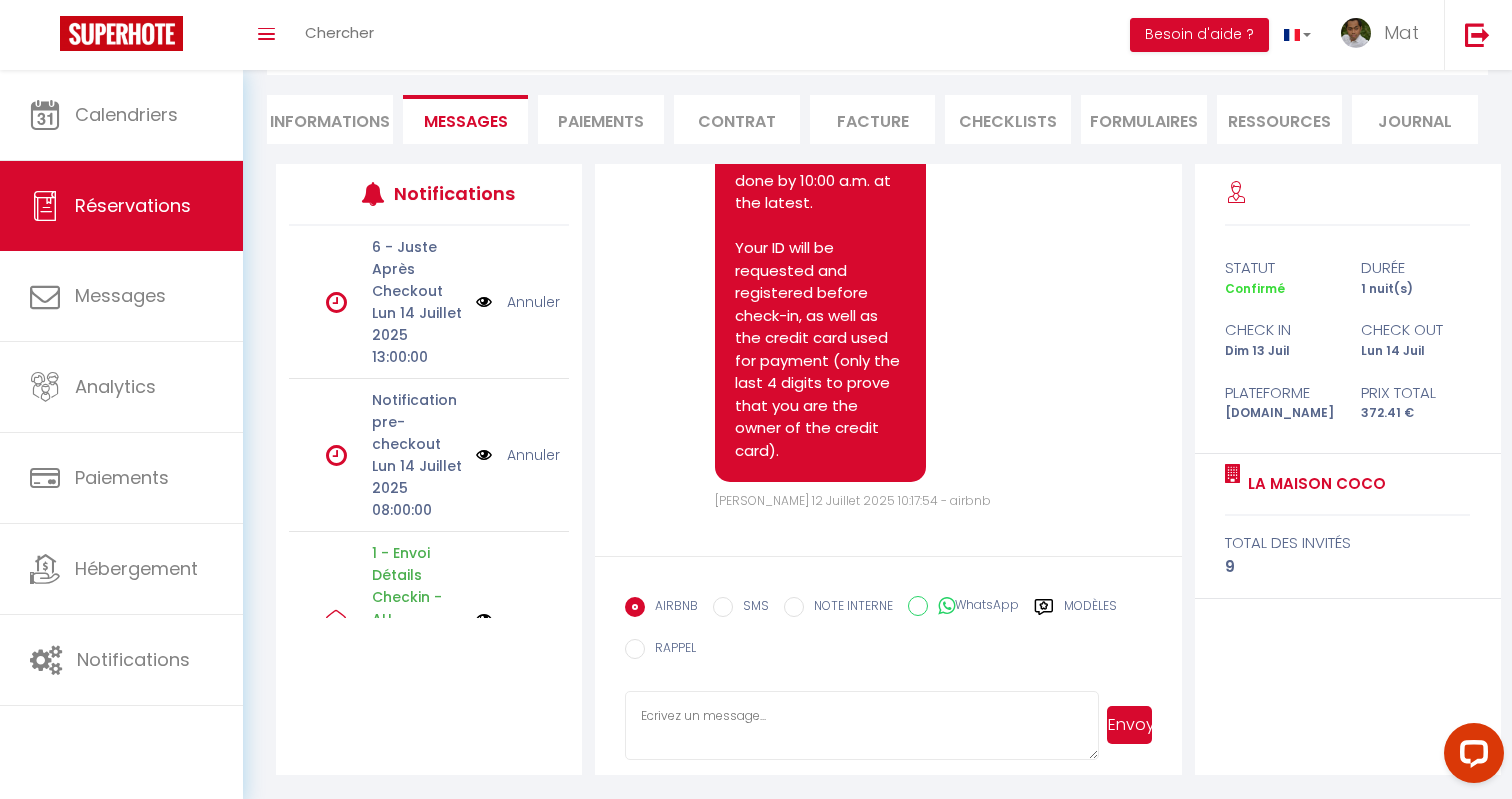 click on "Modèles" at bounding box center [1090, 609] 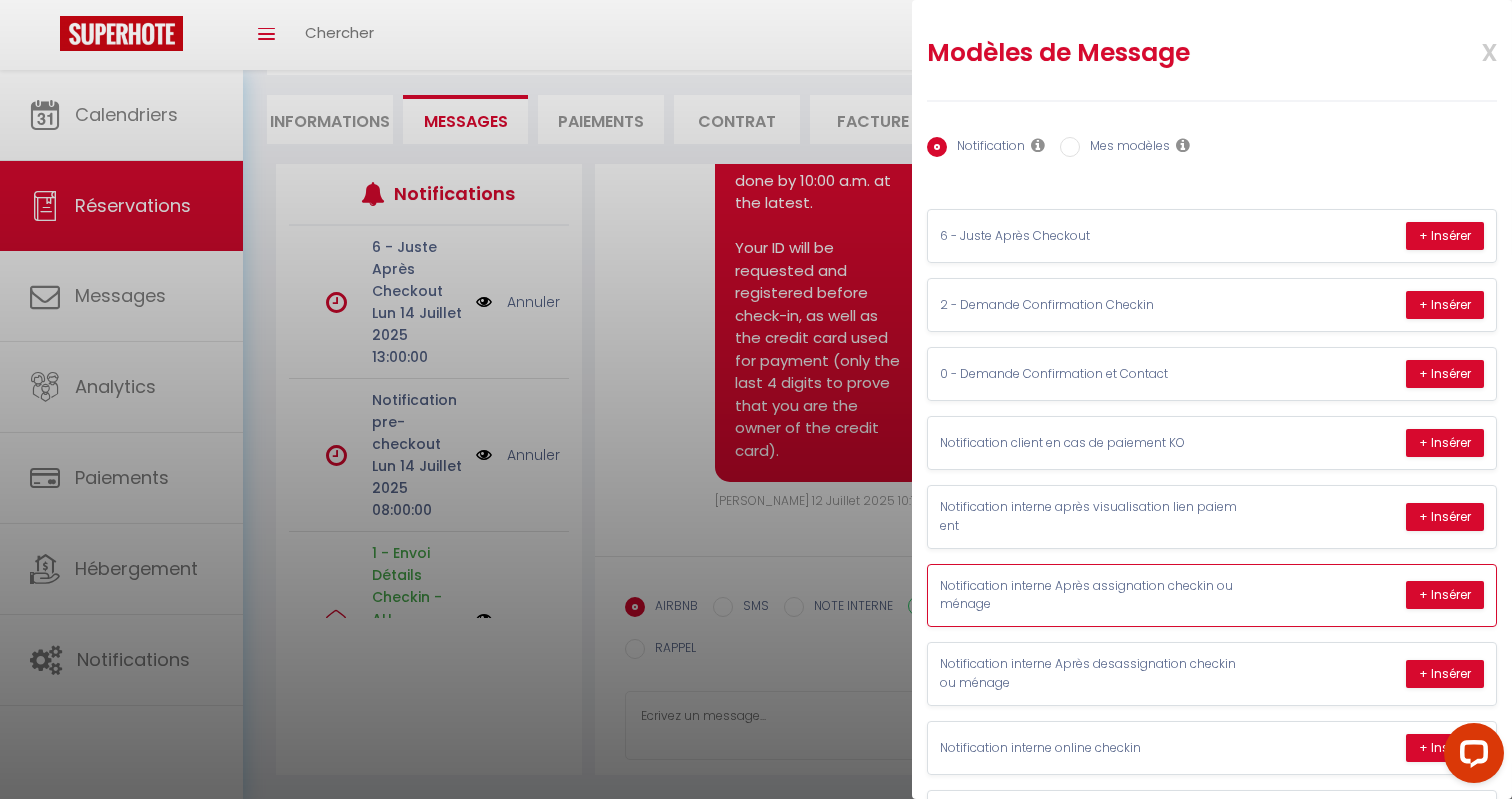 scroll, scrollTop: 282, scrollLeft: 0, axis: vertical 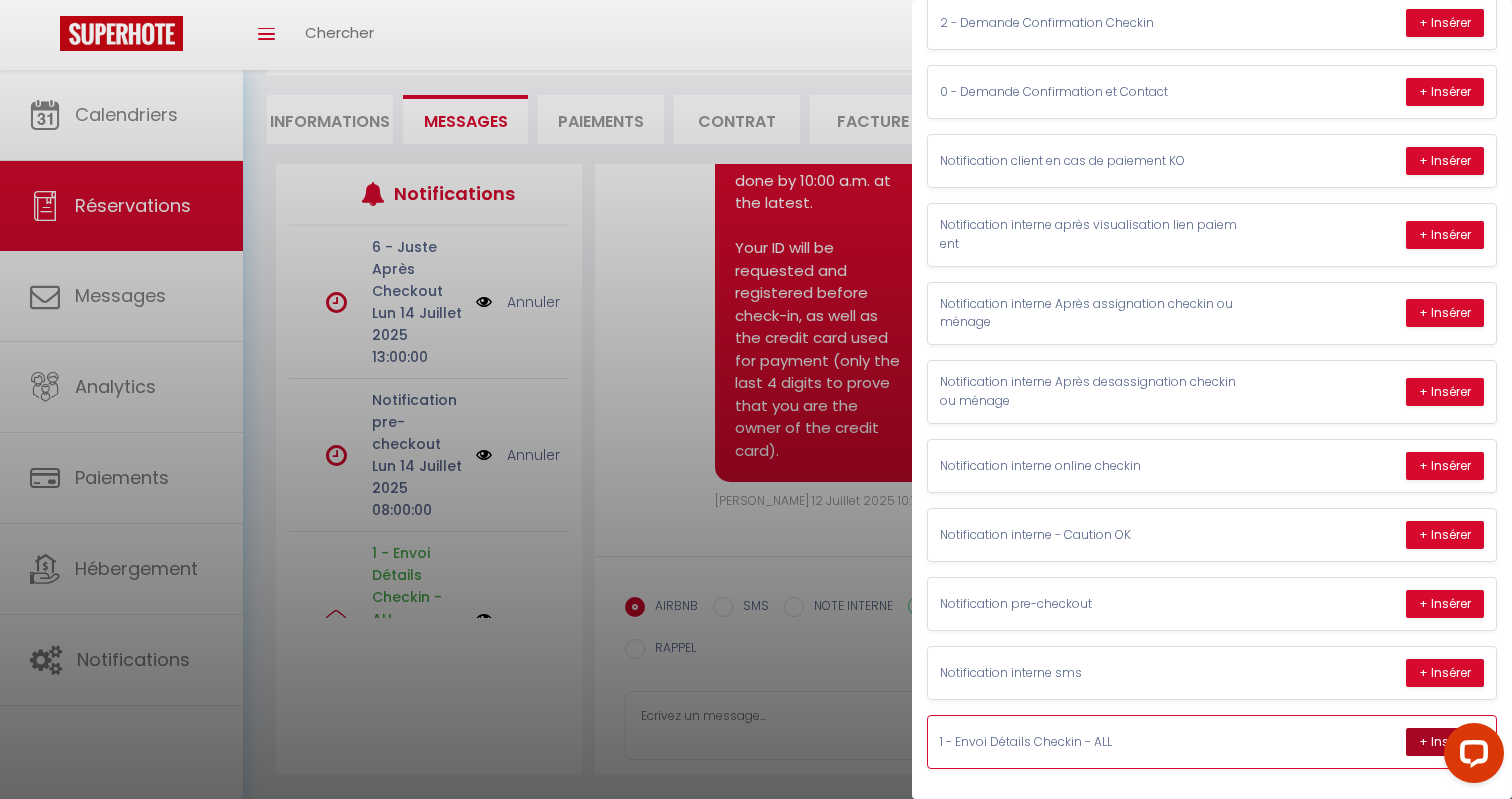 click on "+ Insérer" at bounding box center (1445, 742) 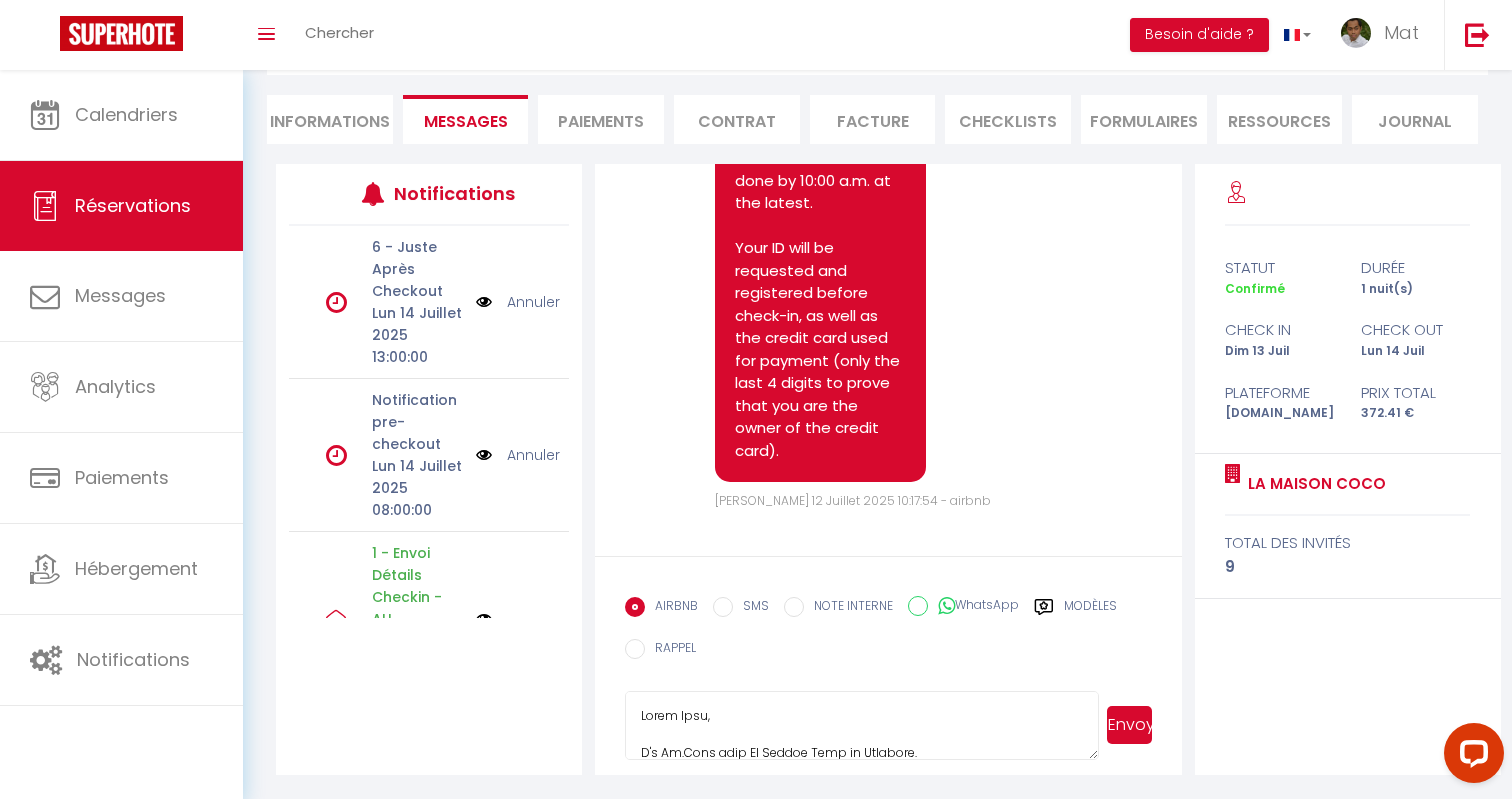 click on "WhatsApp" at bounding box center (973, 607) 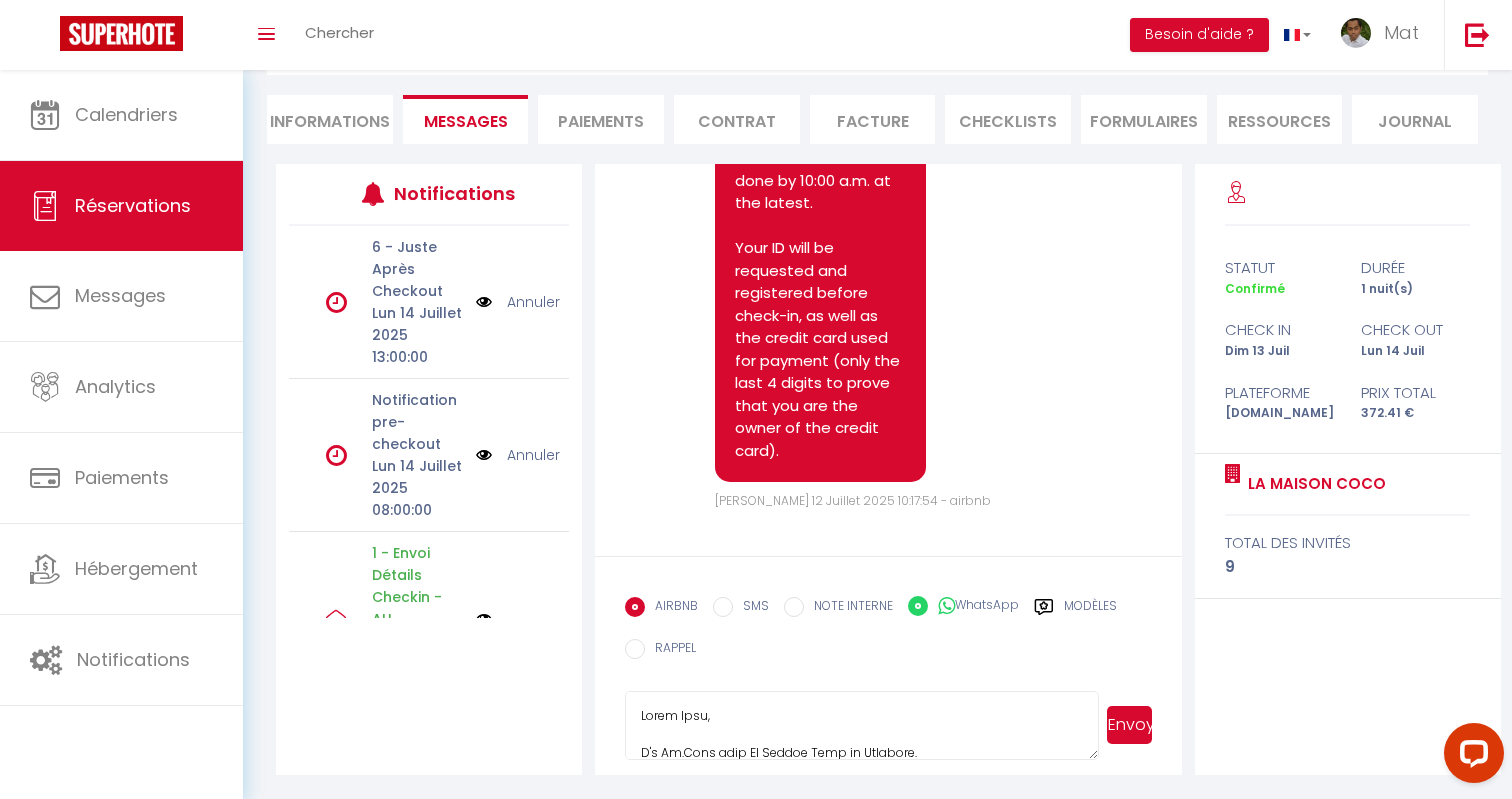 radio on "false" 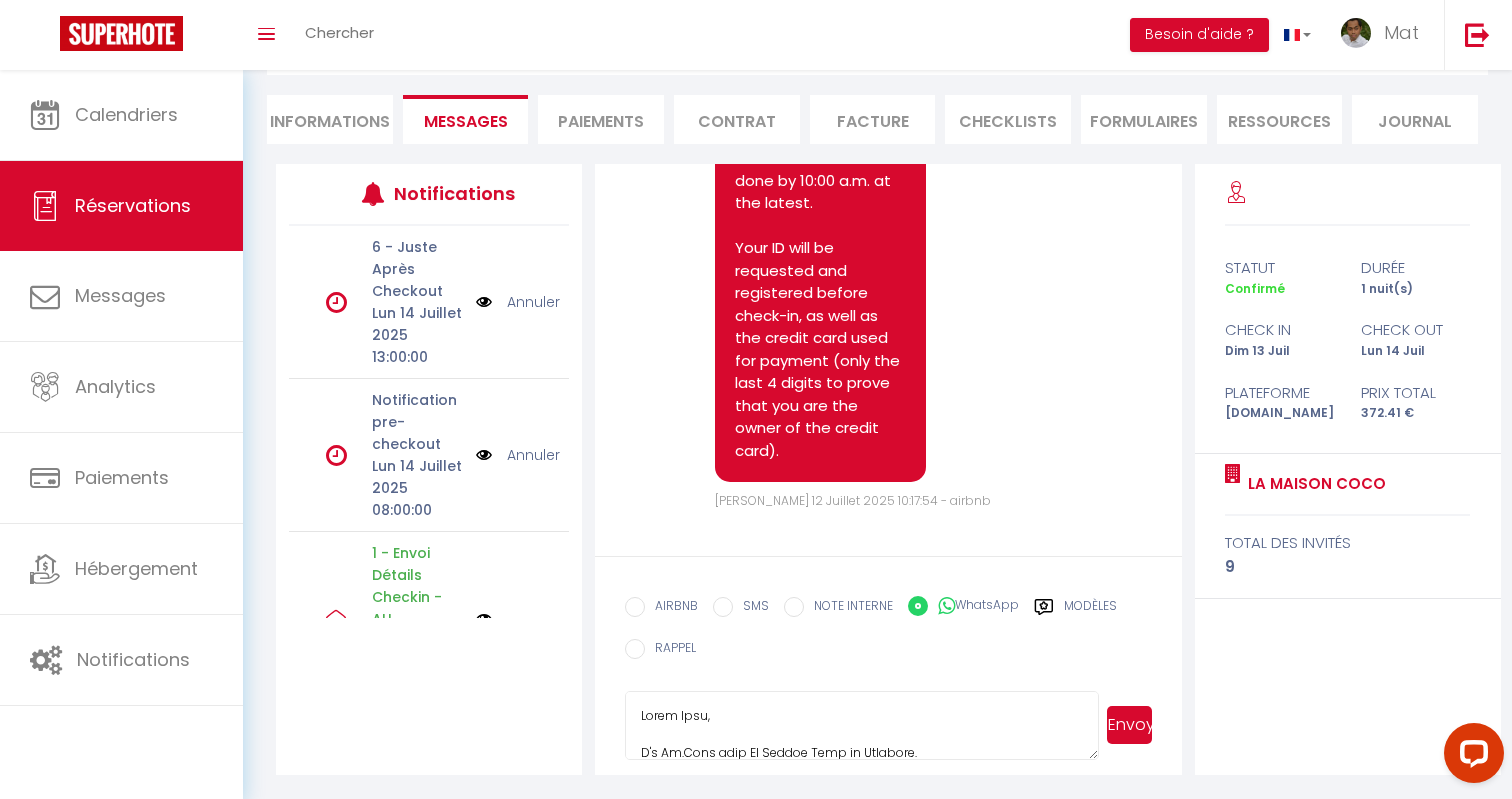 click on "Envoyer" at bounding box center [1129, 725] 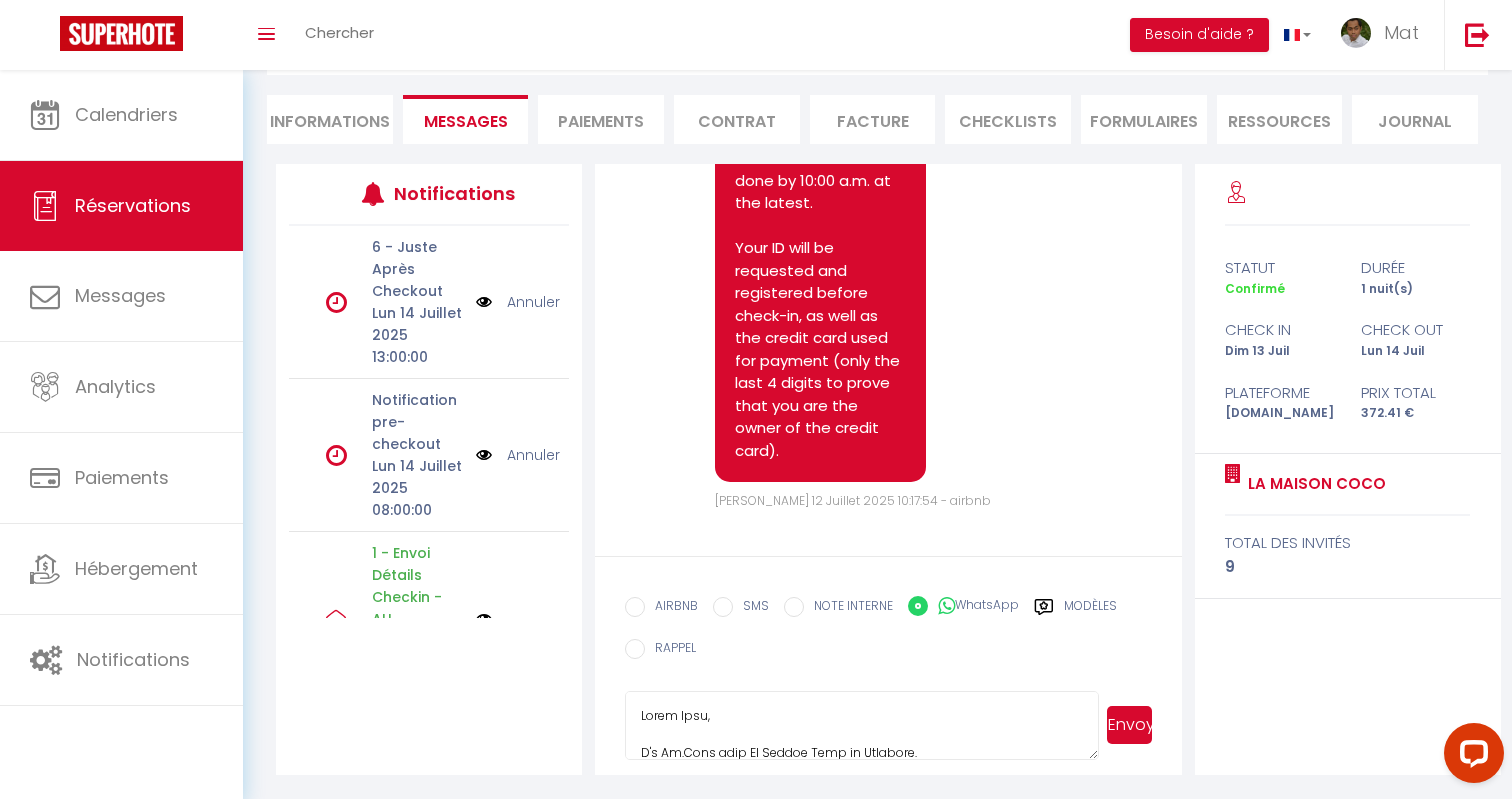 type 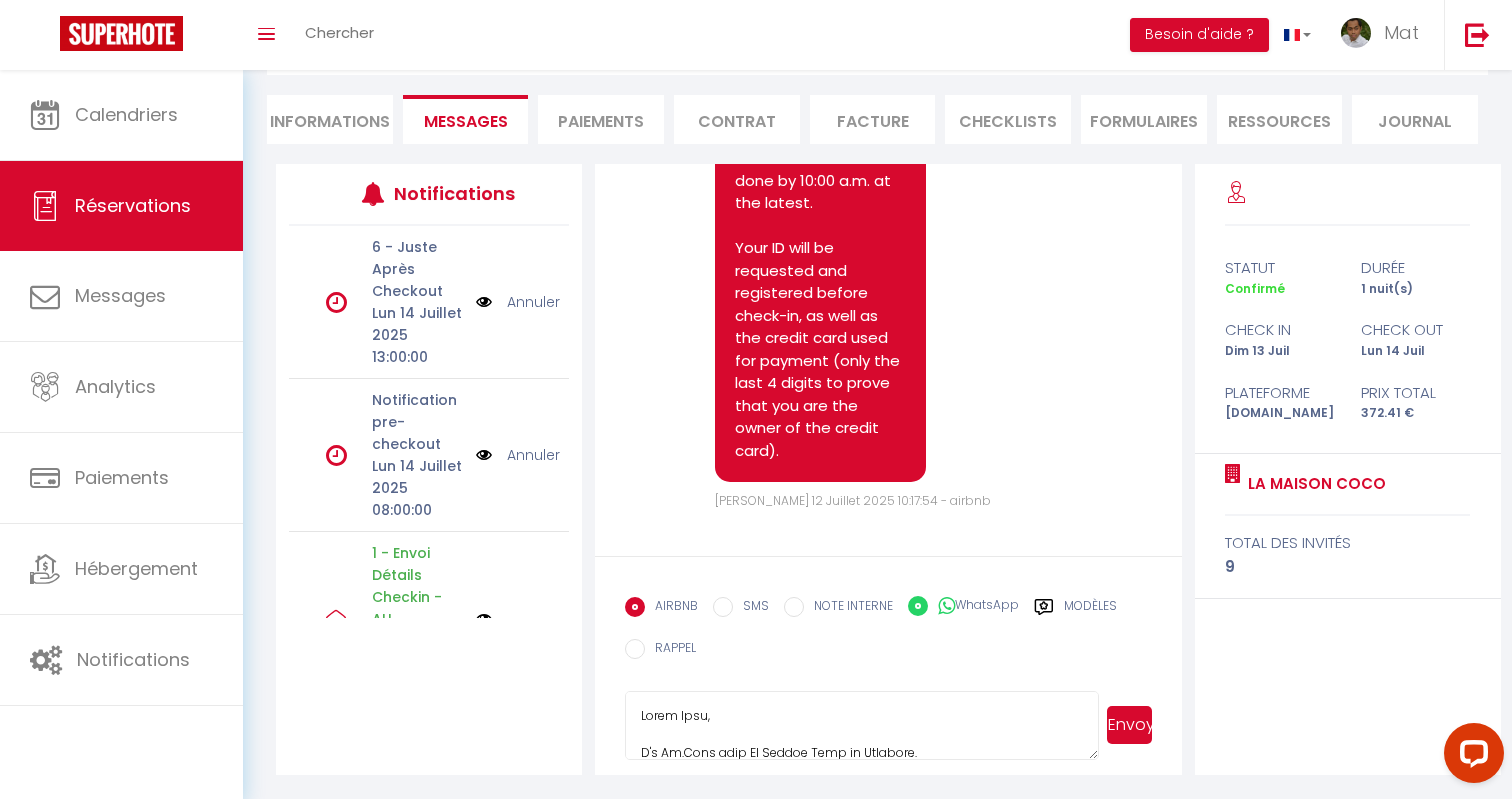 radio on "false" 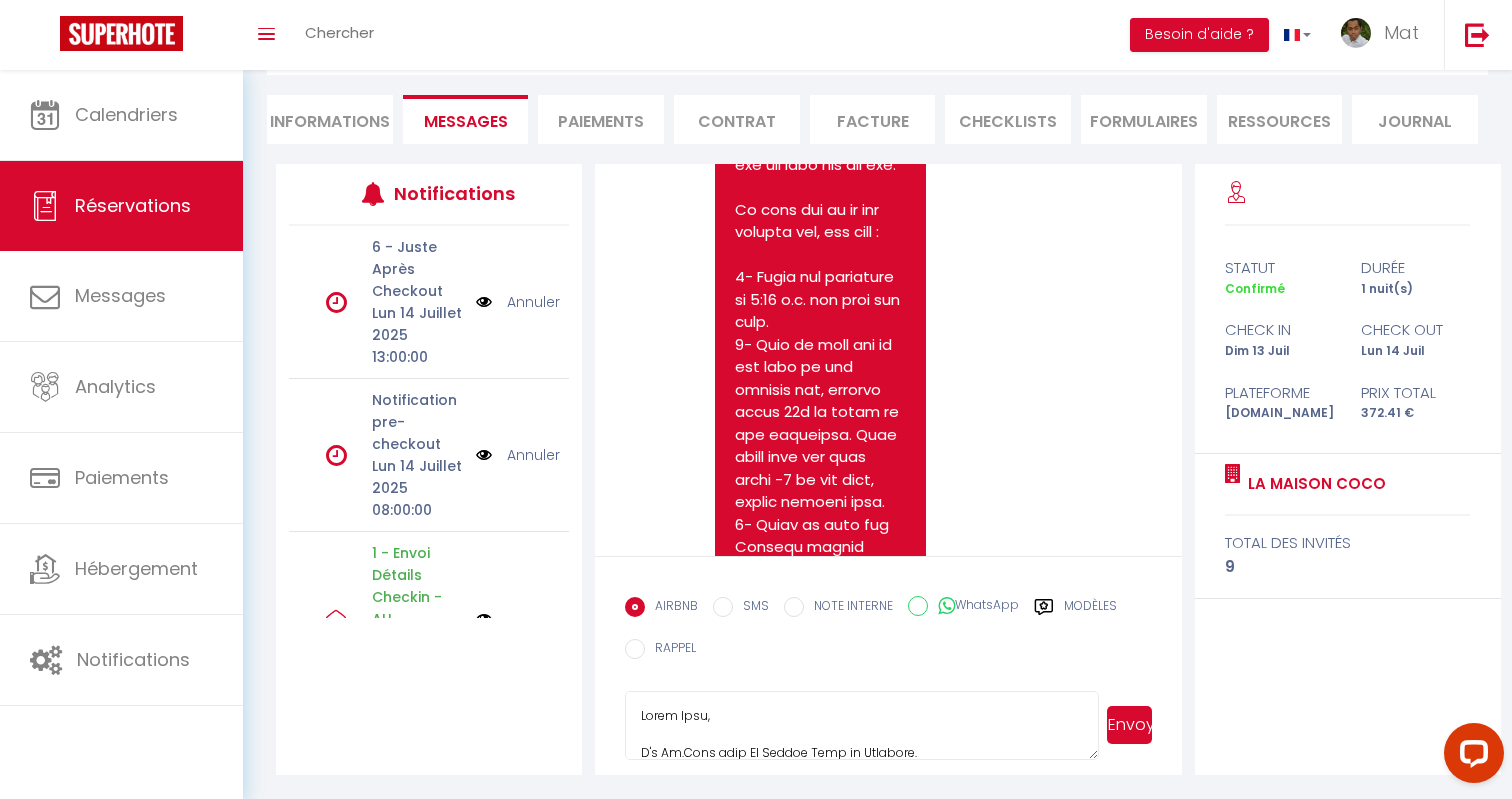 scroll, scrollTop: 5706, scrollLeft: 0, axis: vertical 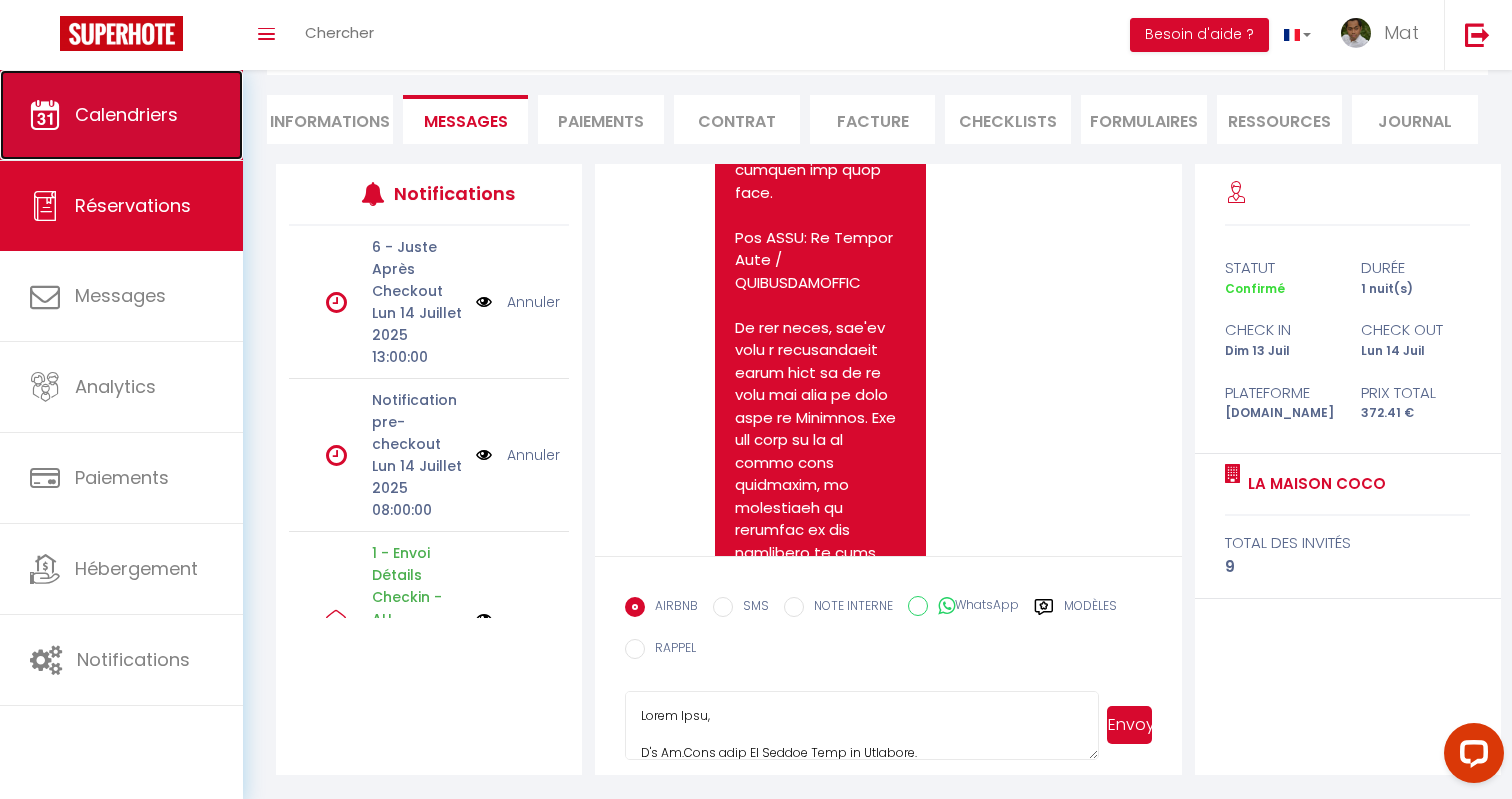 click on "Calendriers" at bounding box center (126, 114) 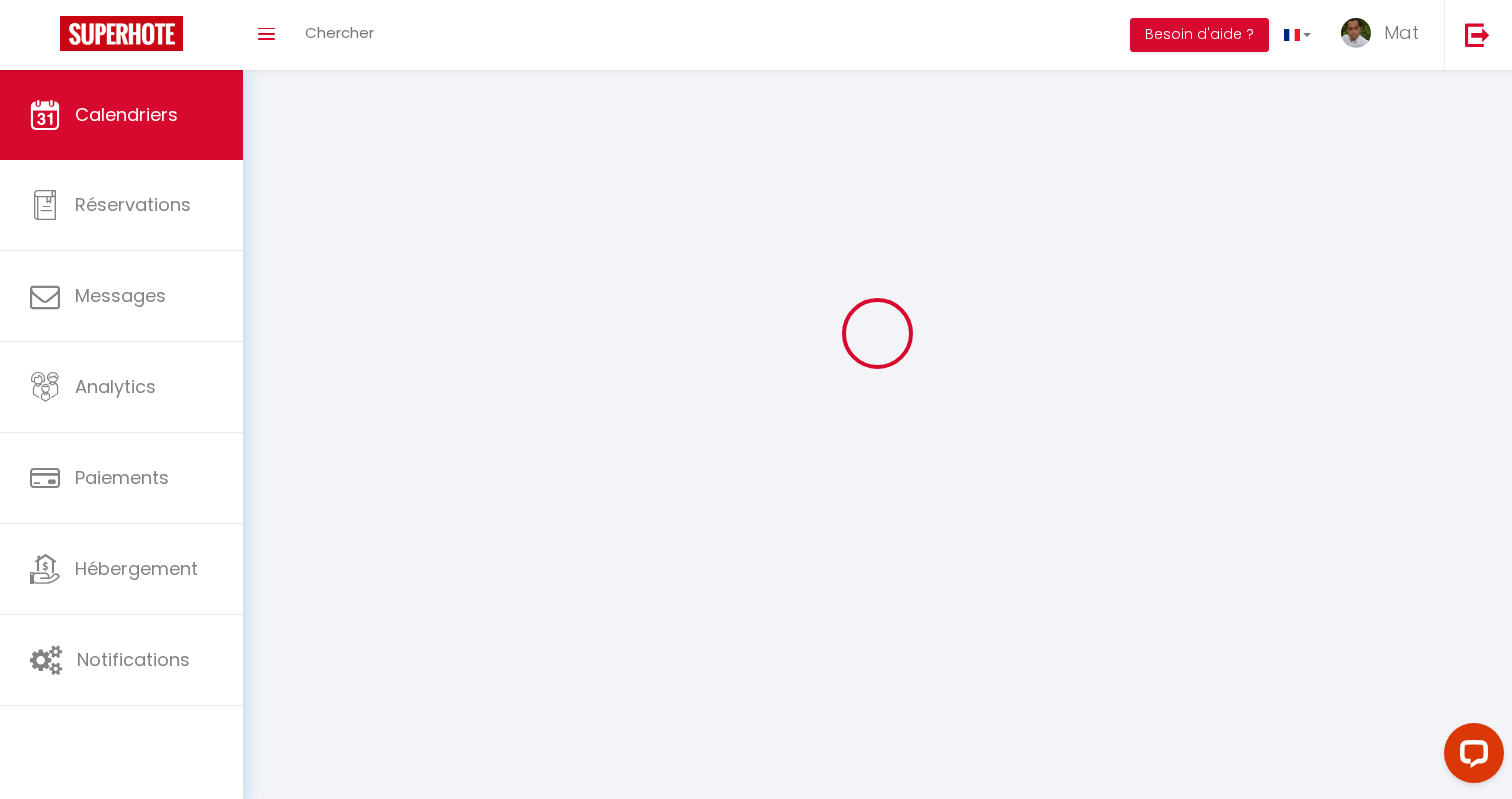 scroll, scrollTop: 0, scrollLeft: 0, axis: both 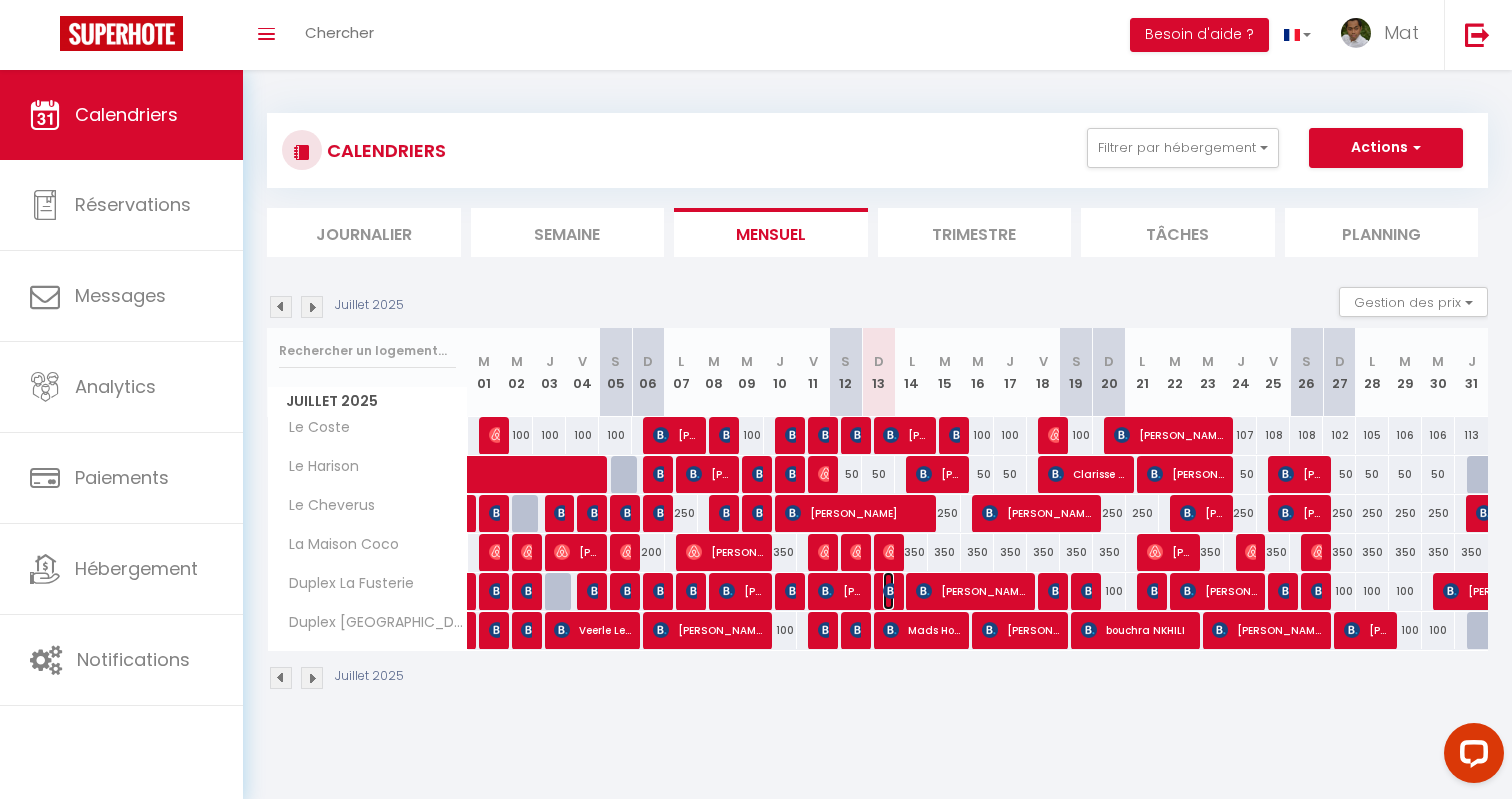 click at bounding box center (891, 591) 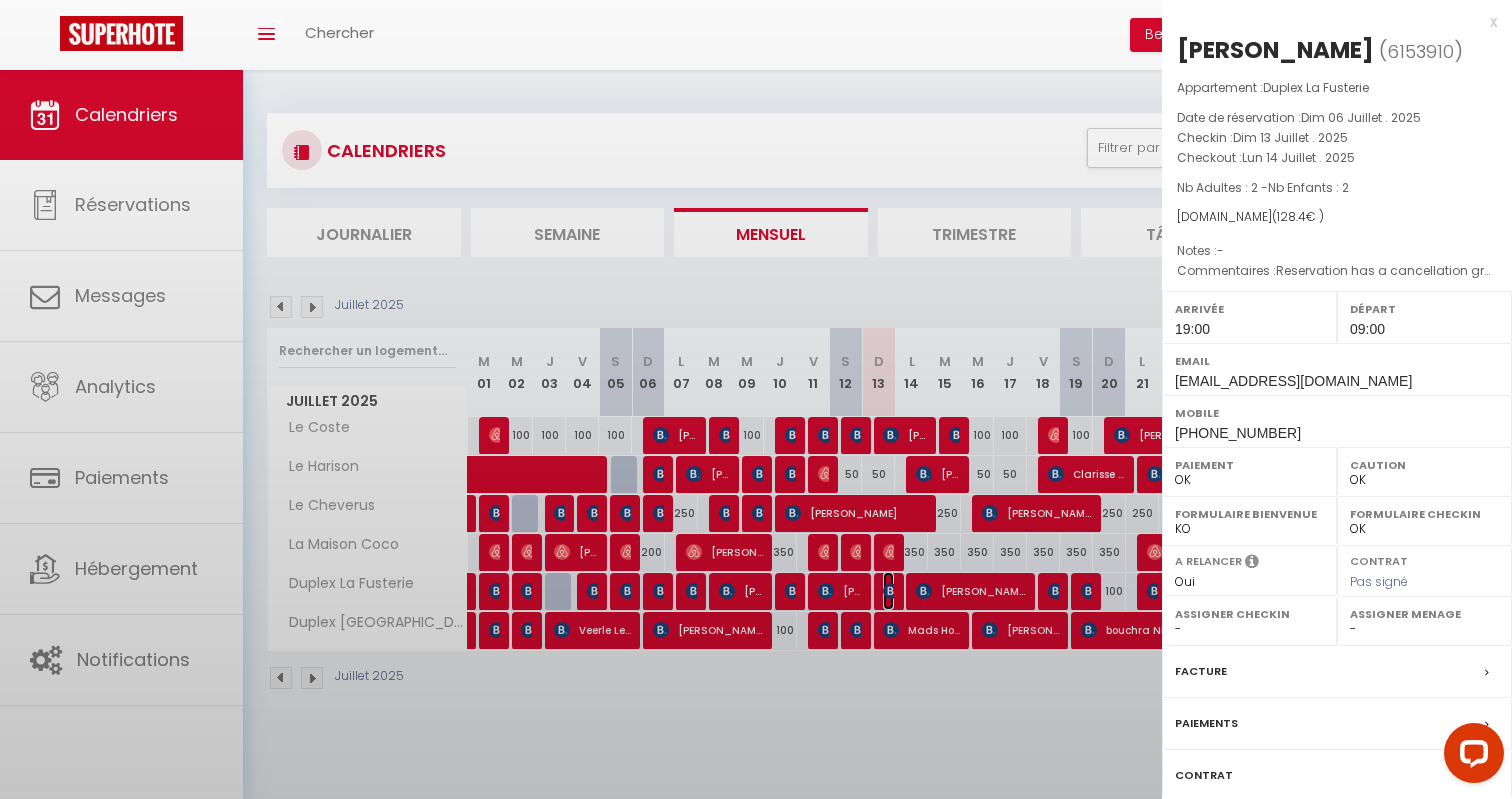 select on "2365" 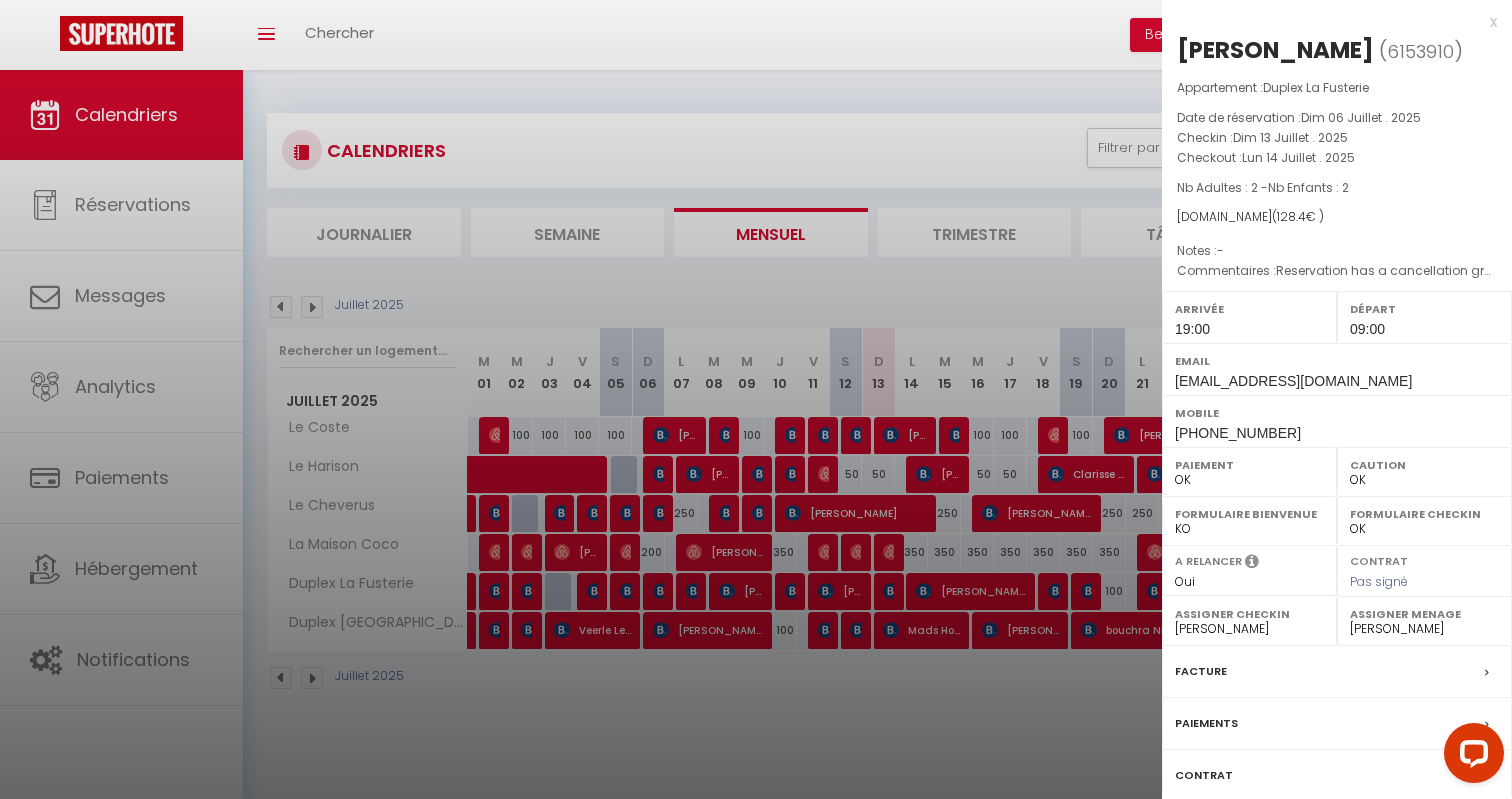 click on "Facture" at bounding box center (1337, 672) 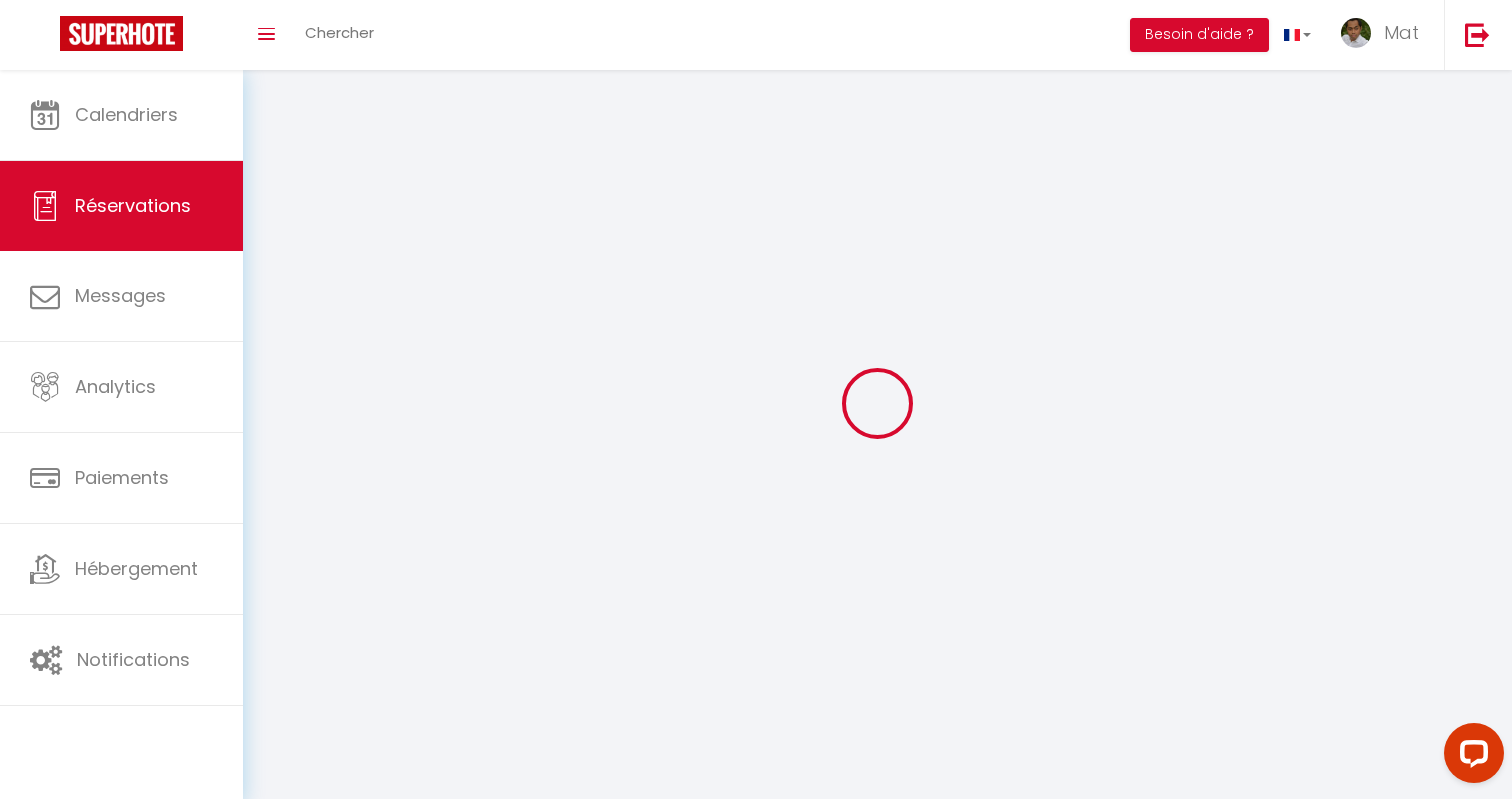 select 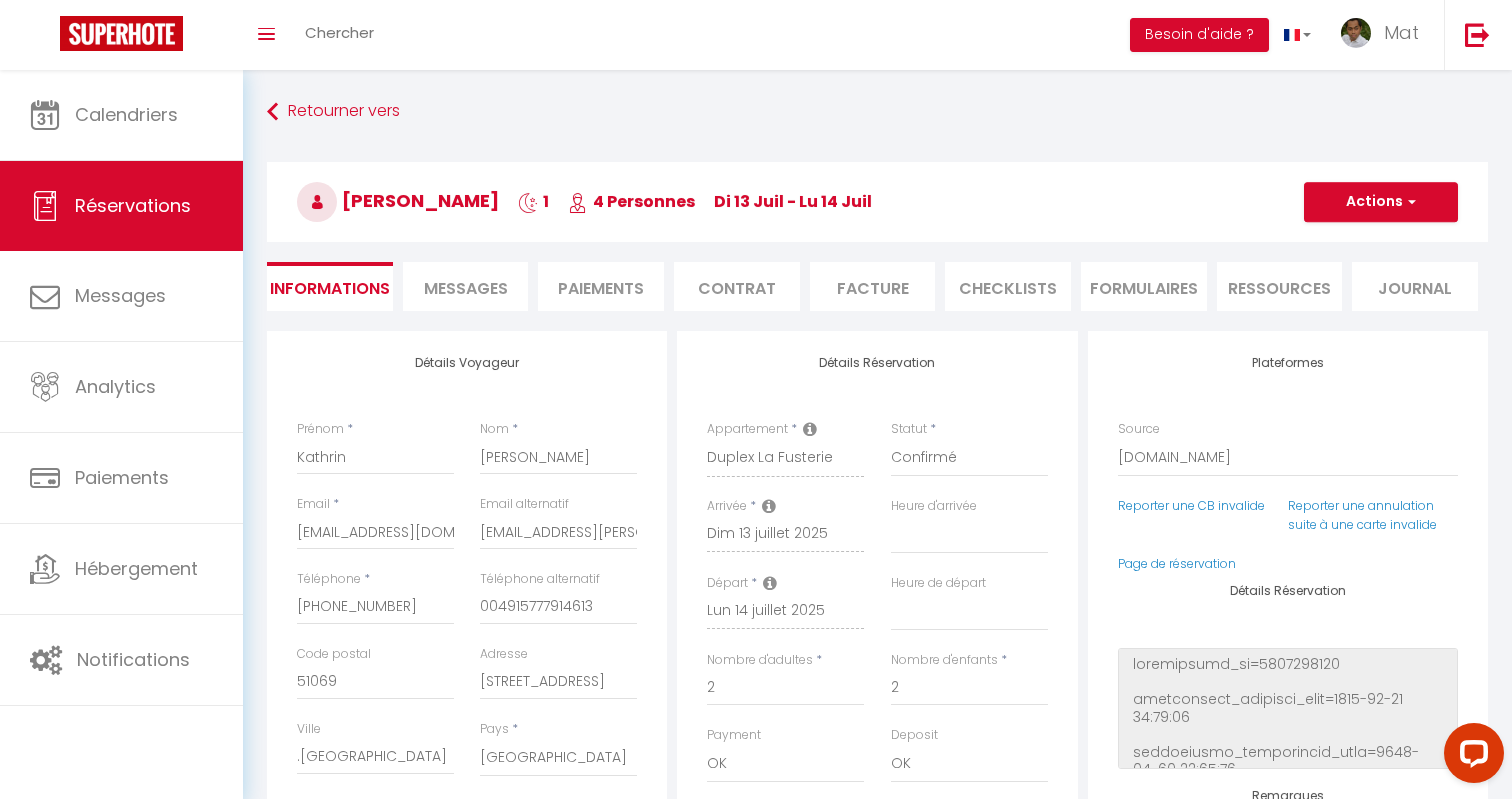 click on "[PERSON_NAME]" at bounding box center [398, 200] 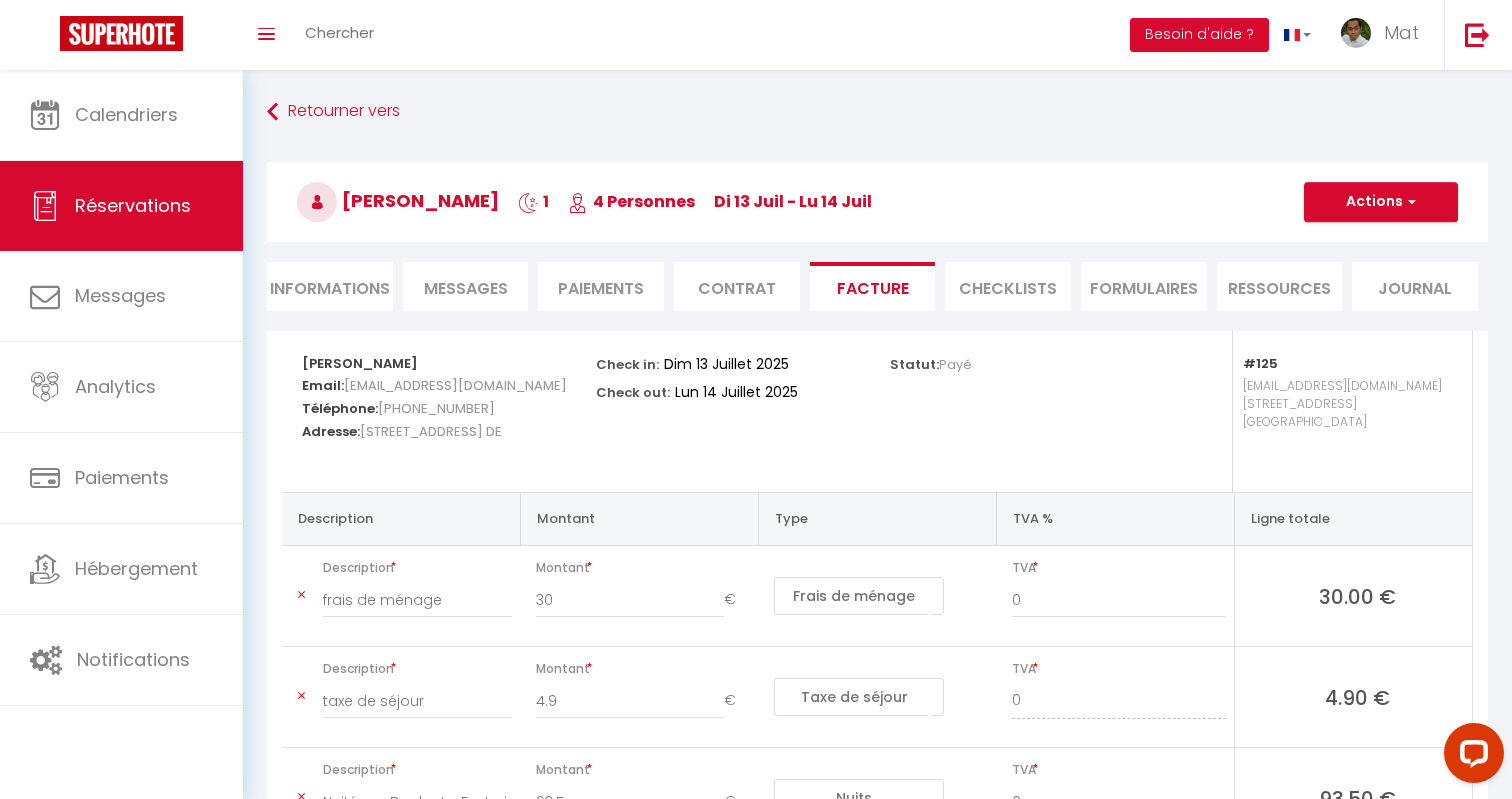 click on "Retourner vers    [PERSON_NAME]   1    4 Personnes
di 13 Juil - lu 14 Juil
Actions
Enregistrer   Dupliquer   Supprimer
Actions
Enregistrer   Aperçu et éditer   Envoyer la facture   Copier le lien
Actions
Voir le contrat   Envoyer le contrat   Copier le lien
Actions
Encaisser un paiement     Encaisser une caution     Créer nouveau [PERSON_NAME]     Créer nouveau lien caution     Envoyer un paiement global
Actions
Informations   Messages     Paiements   Contrat   Facture   CHECKLISTS   FORMULAIRES   Ressources   Journal" at bounding box center (877, 212) 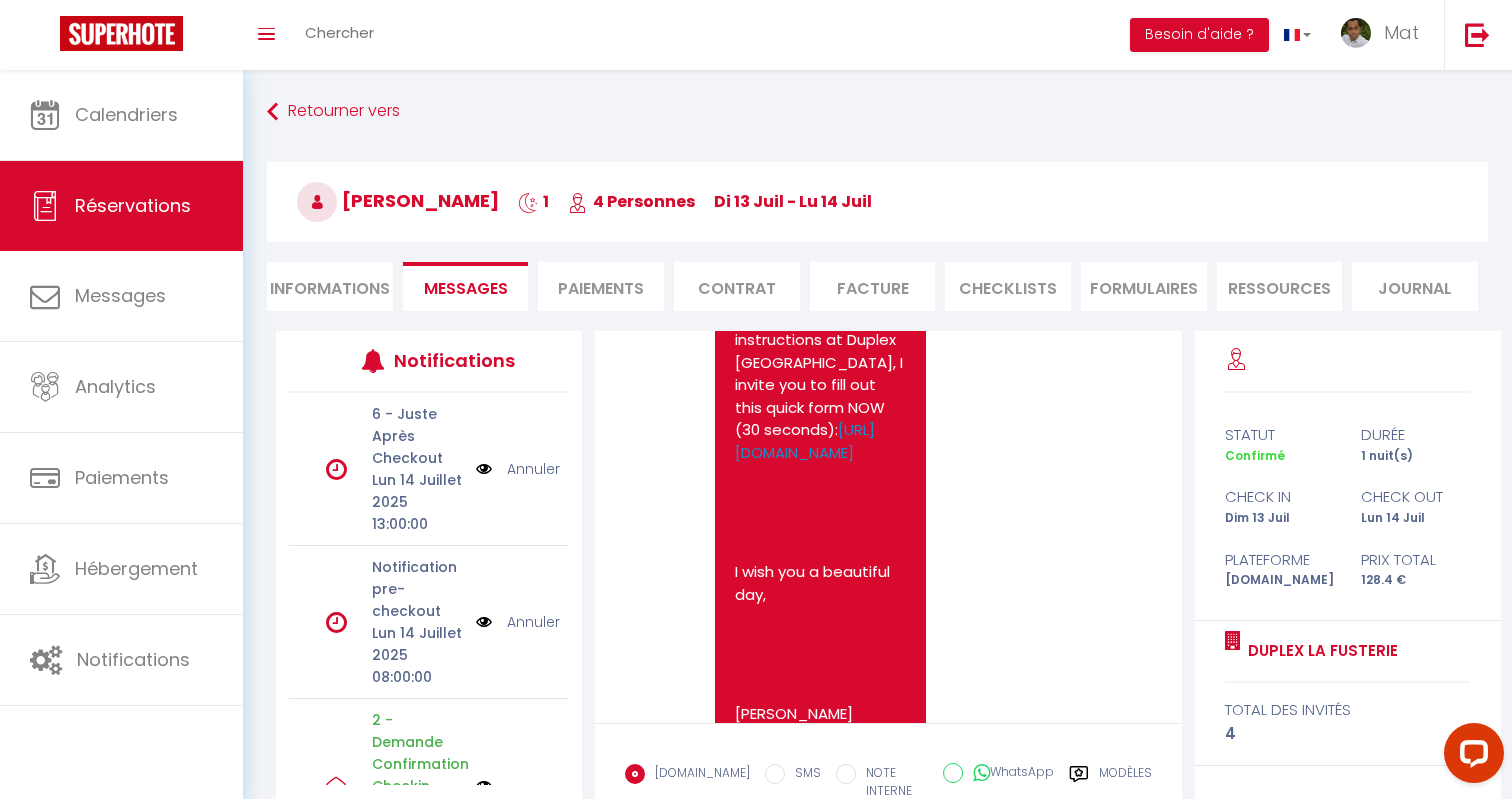 scroll, scrollTop: 9229, scrollLeft: 0, axis: vertical 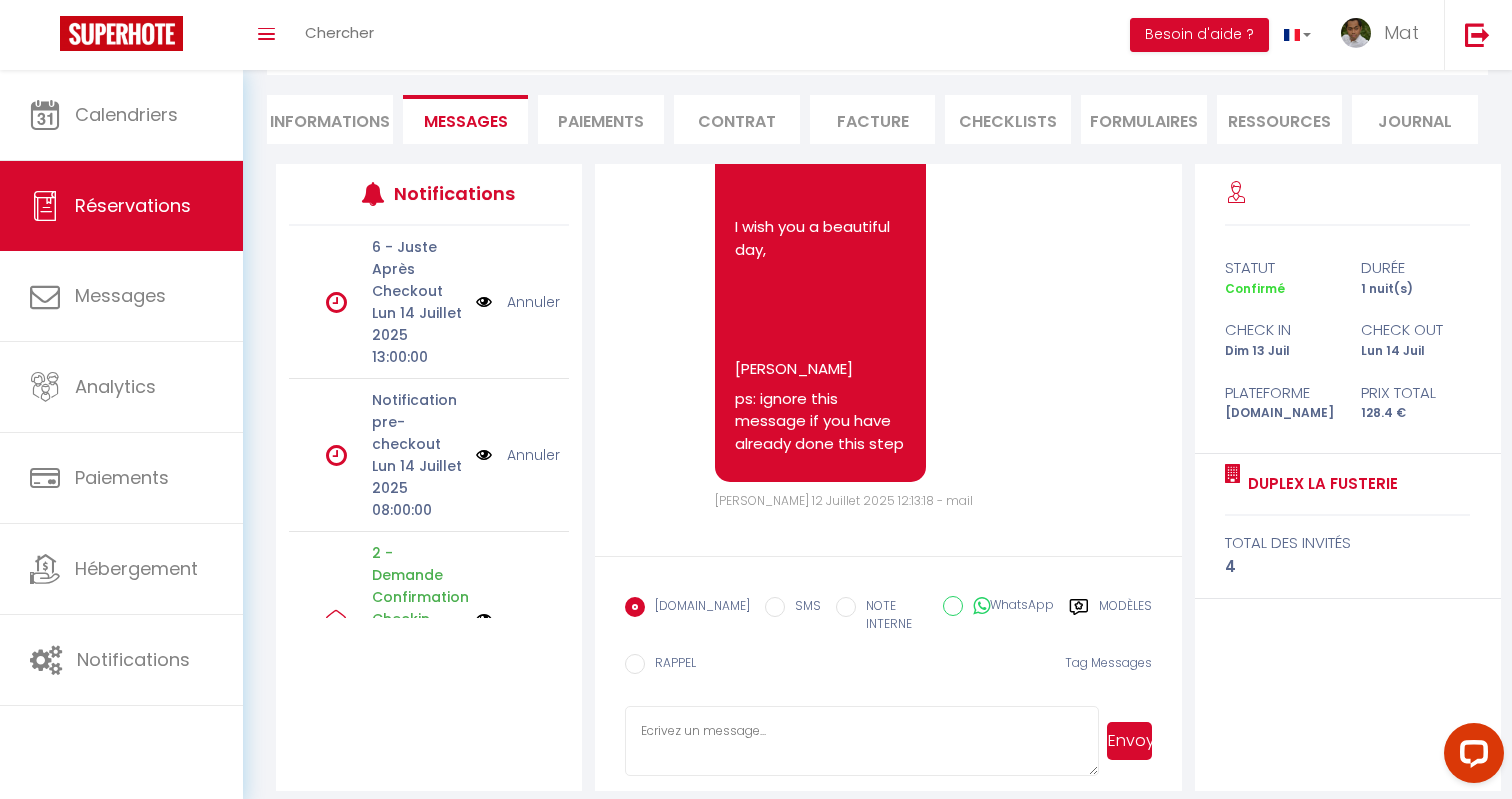 click on "Modèles" at bounding box center (1125, 617) 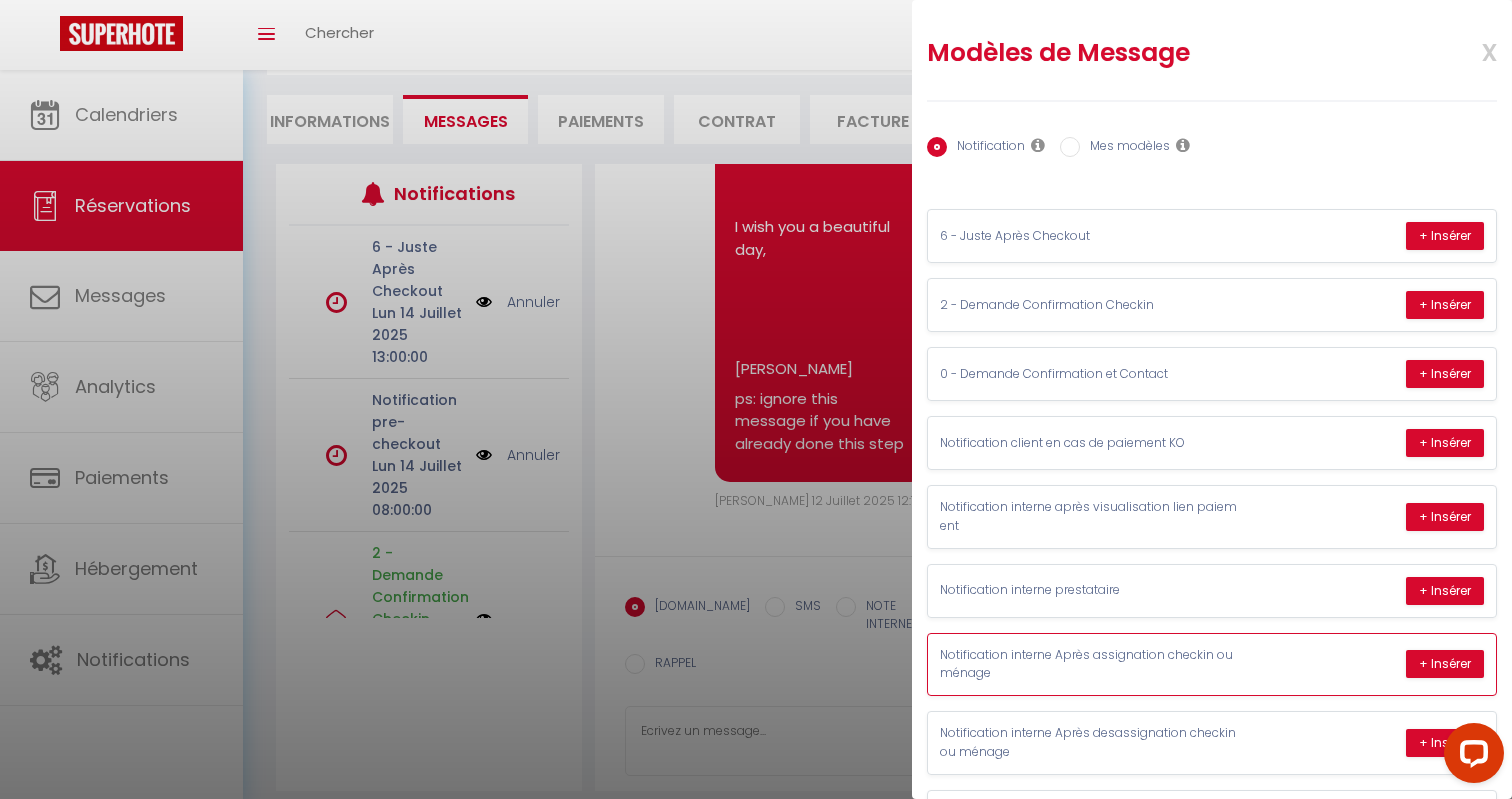 scroll, scrollTop: 489, scrollLeft: 0, axis: vertical 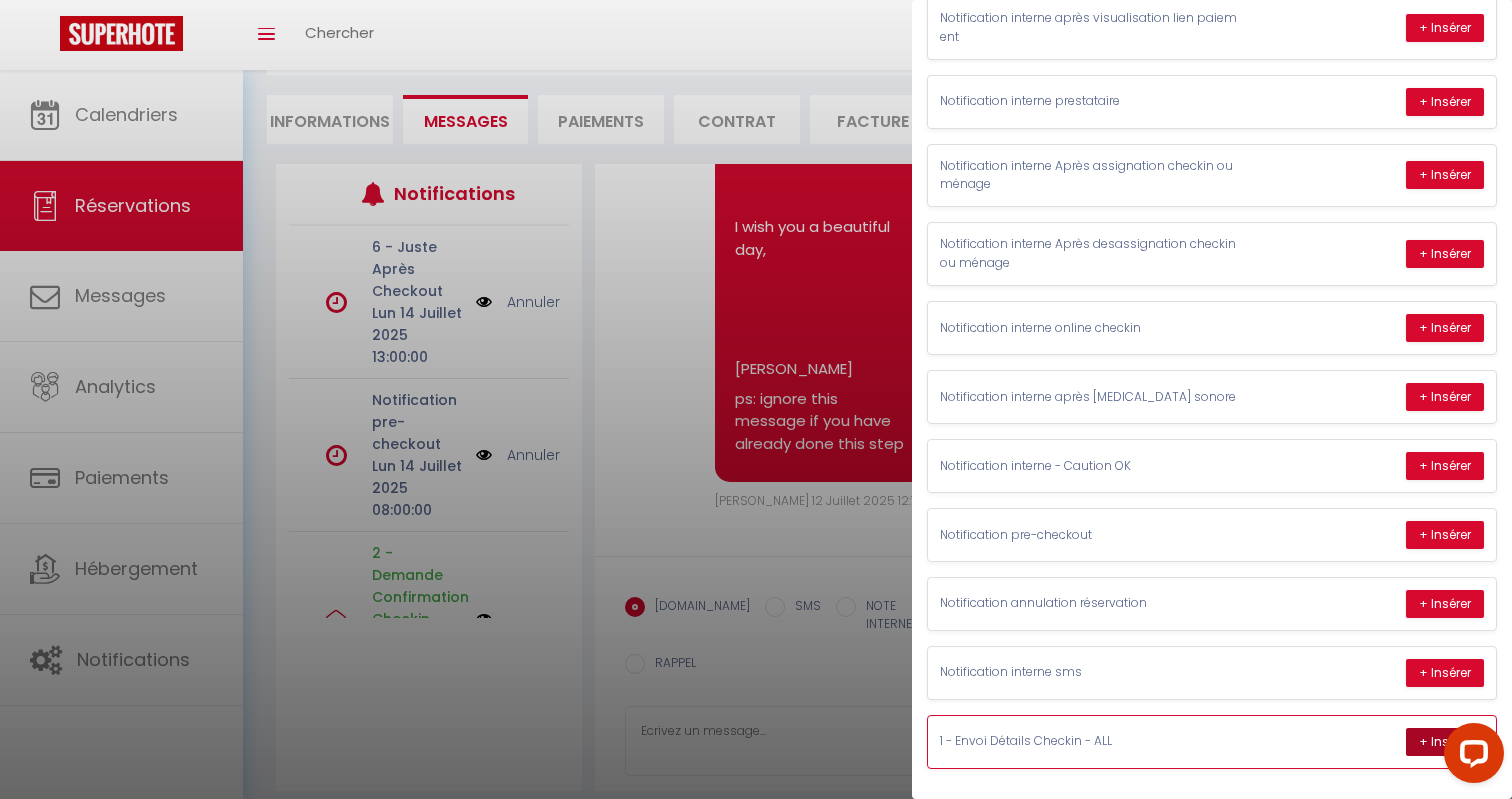 click on "+ Insérer" at bounding box center (1445, 742) 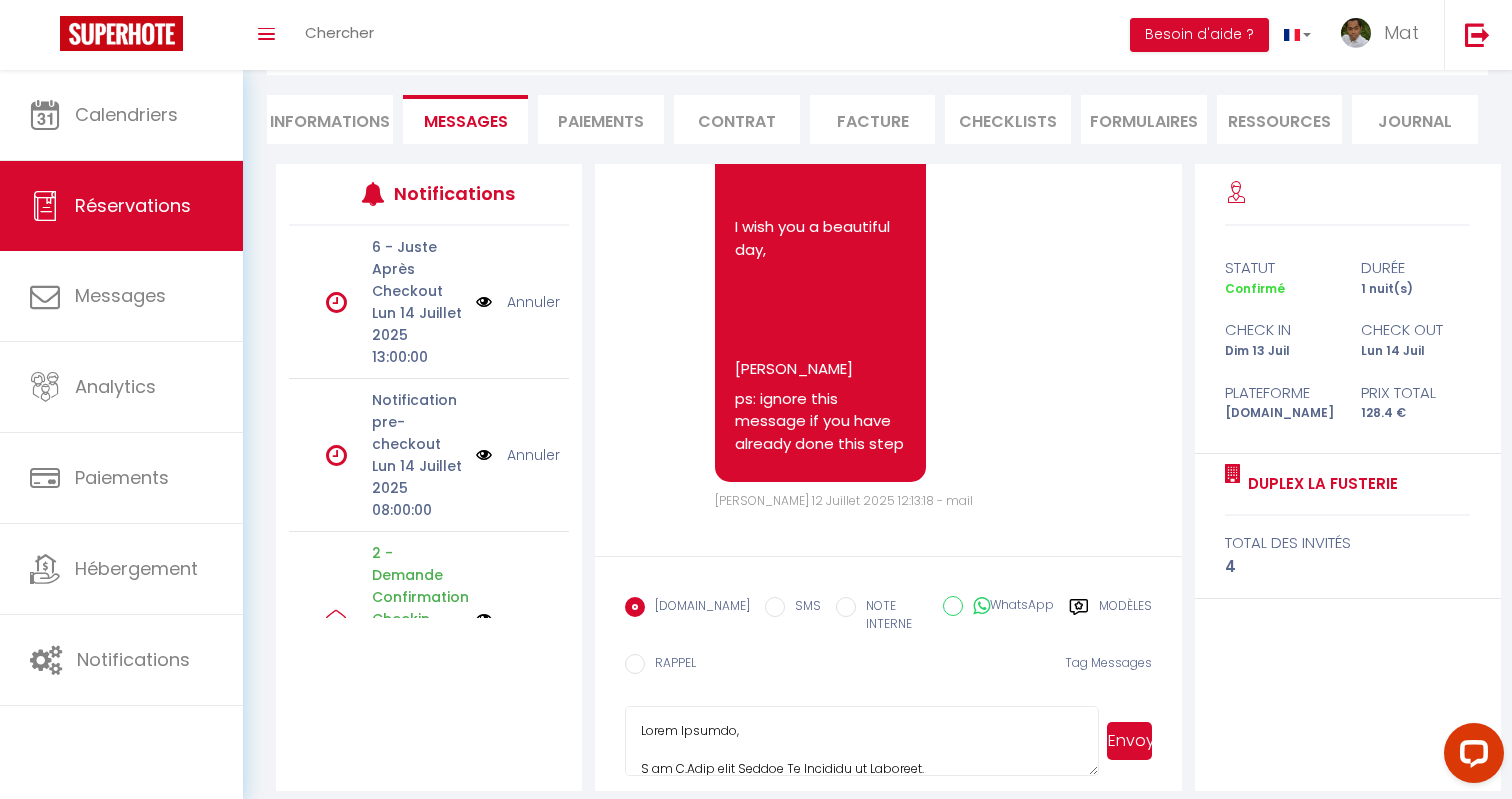 click on "WhatsApp" at bounding box center (1008, 607) 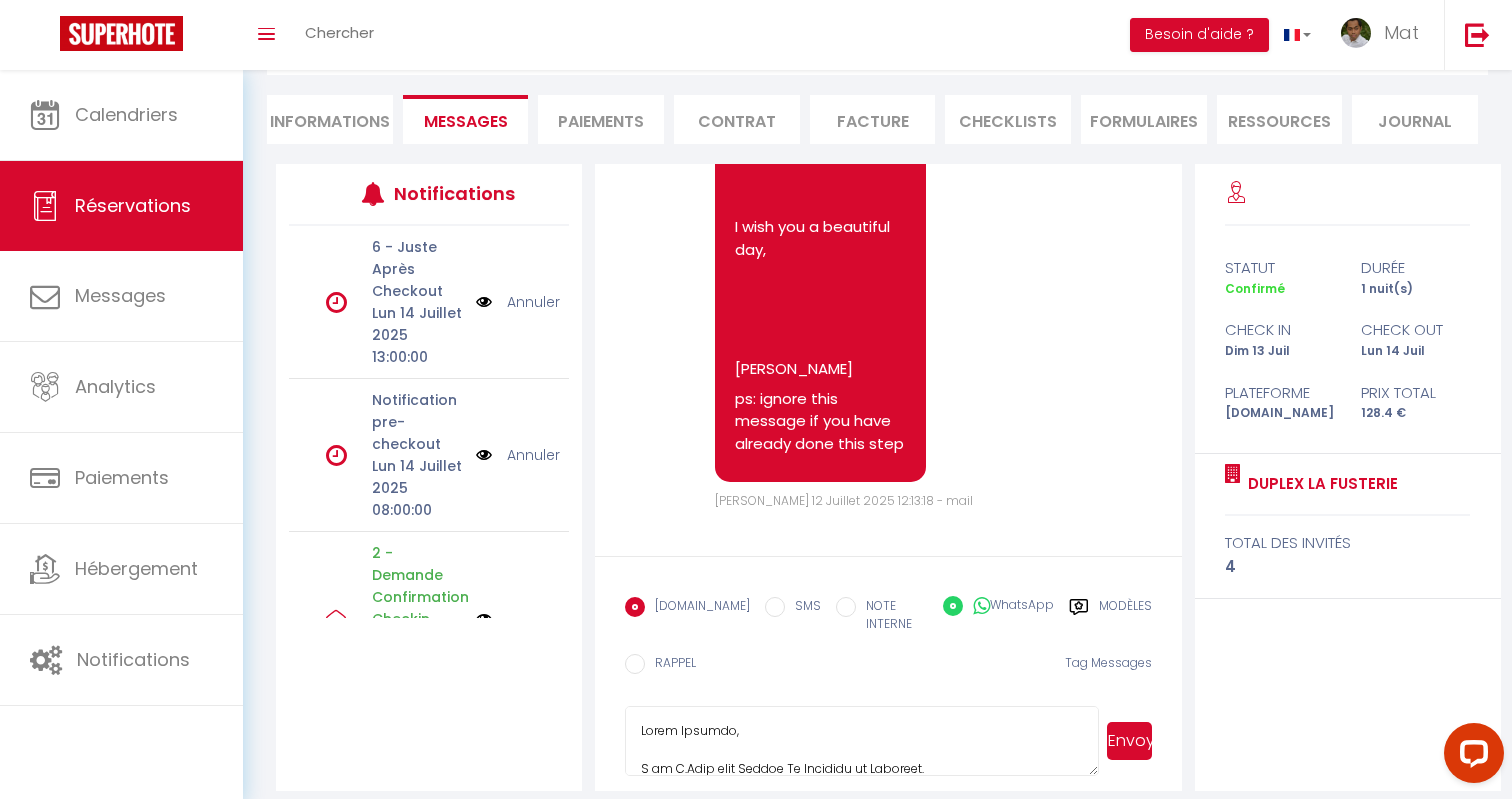 radio on "false" 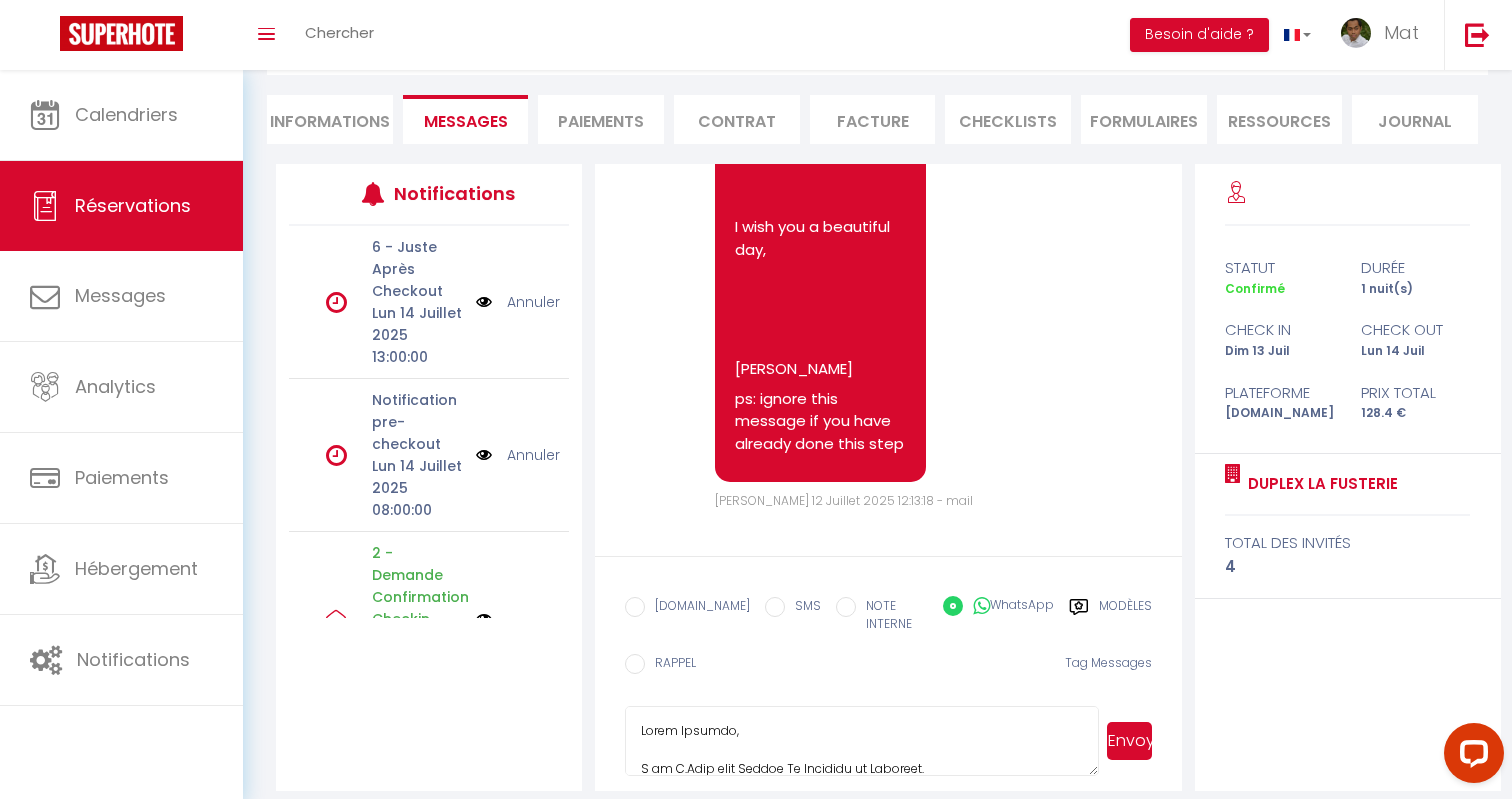 click on "Envoyer" at bounding box center (1129, 741) 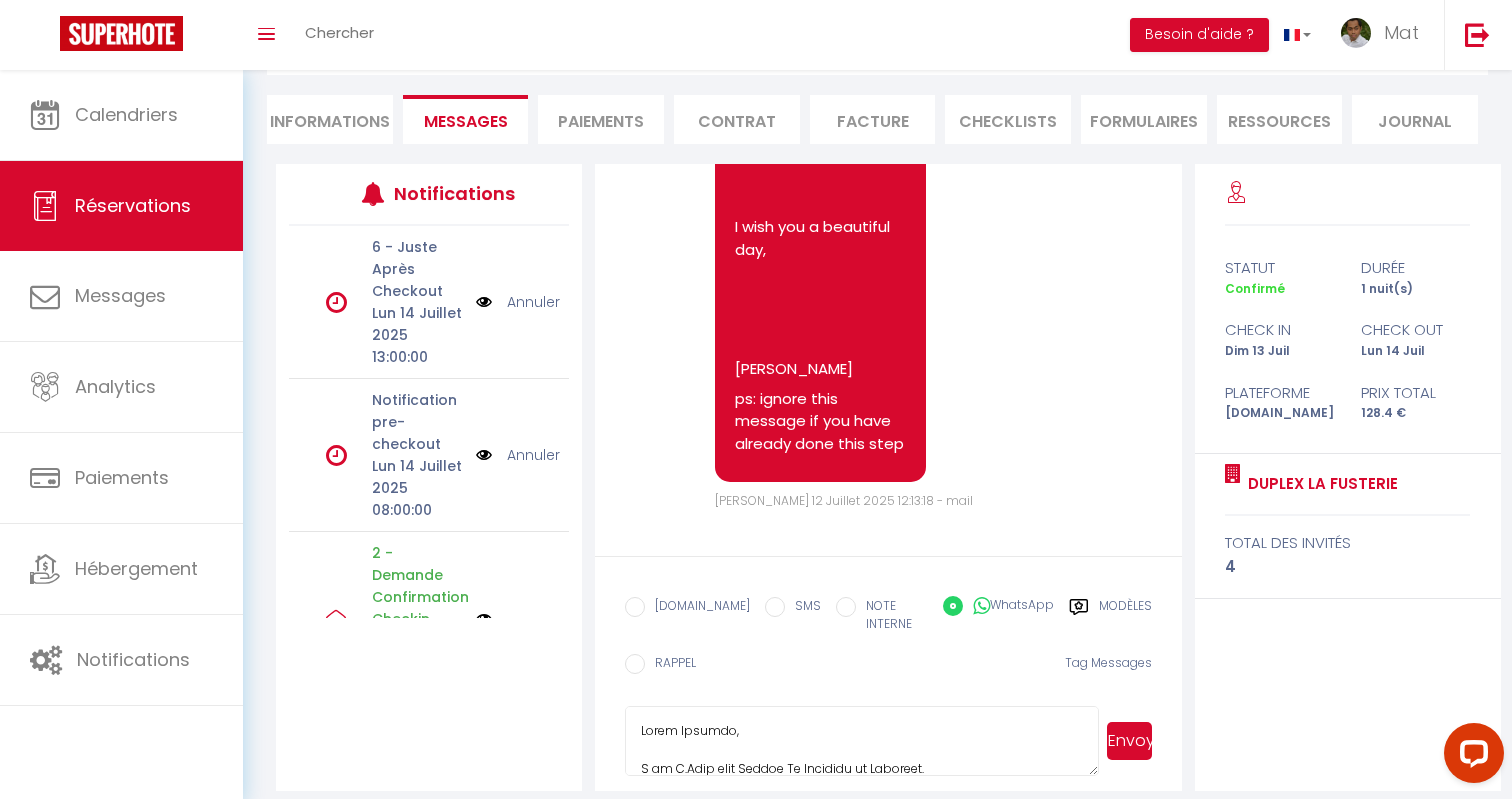 type 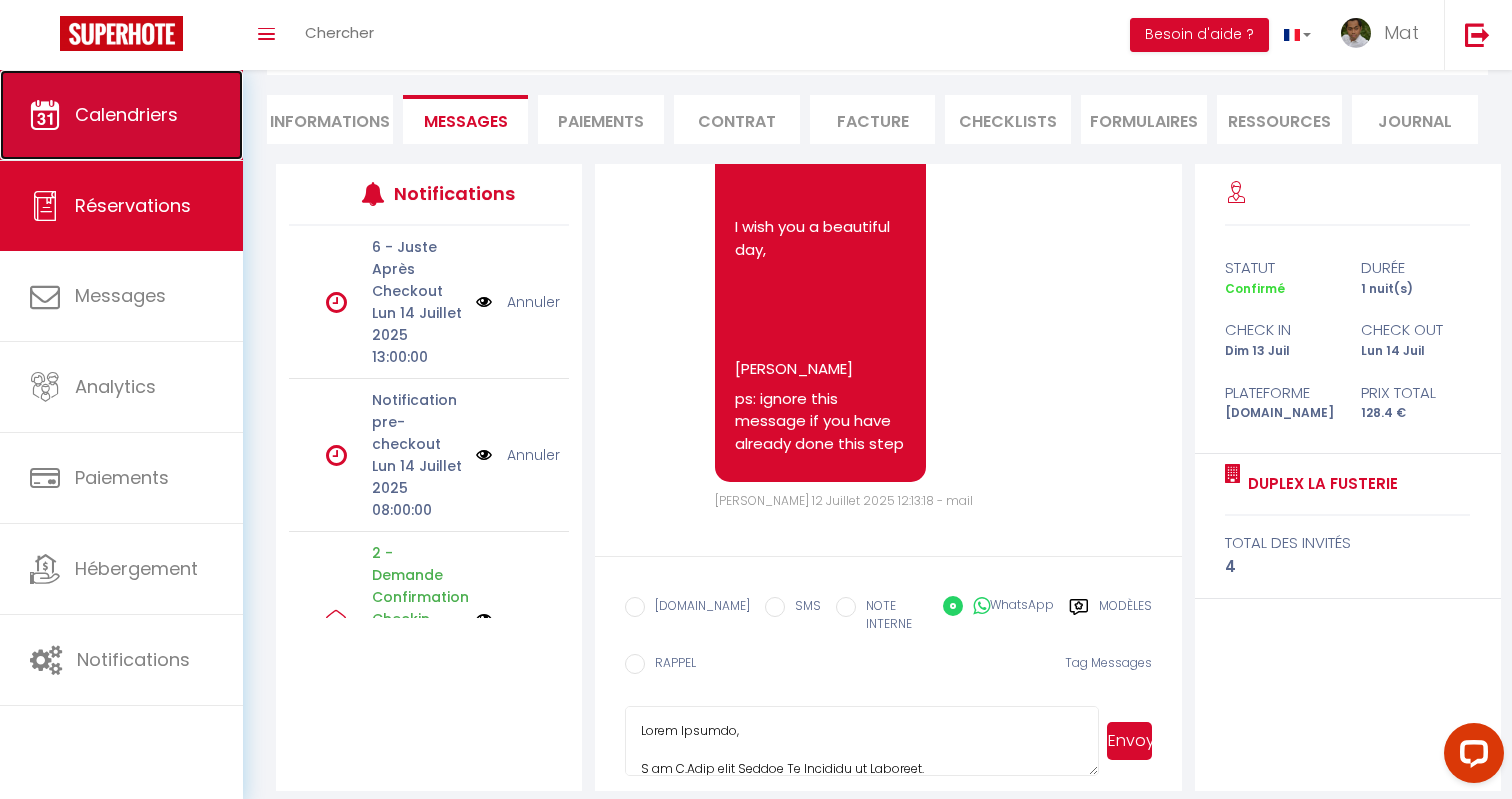 click on "Calendriers" at bounding box center [121, 115] 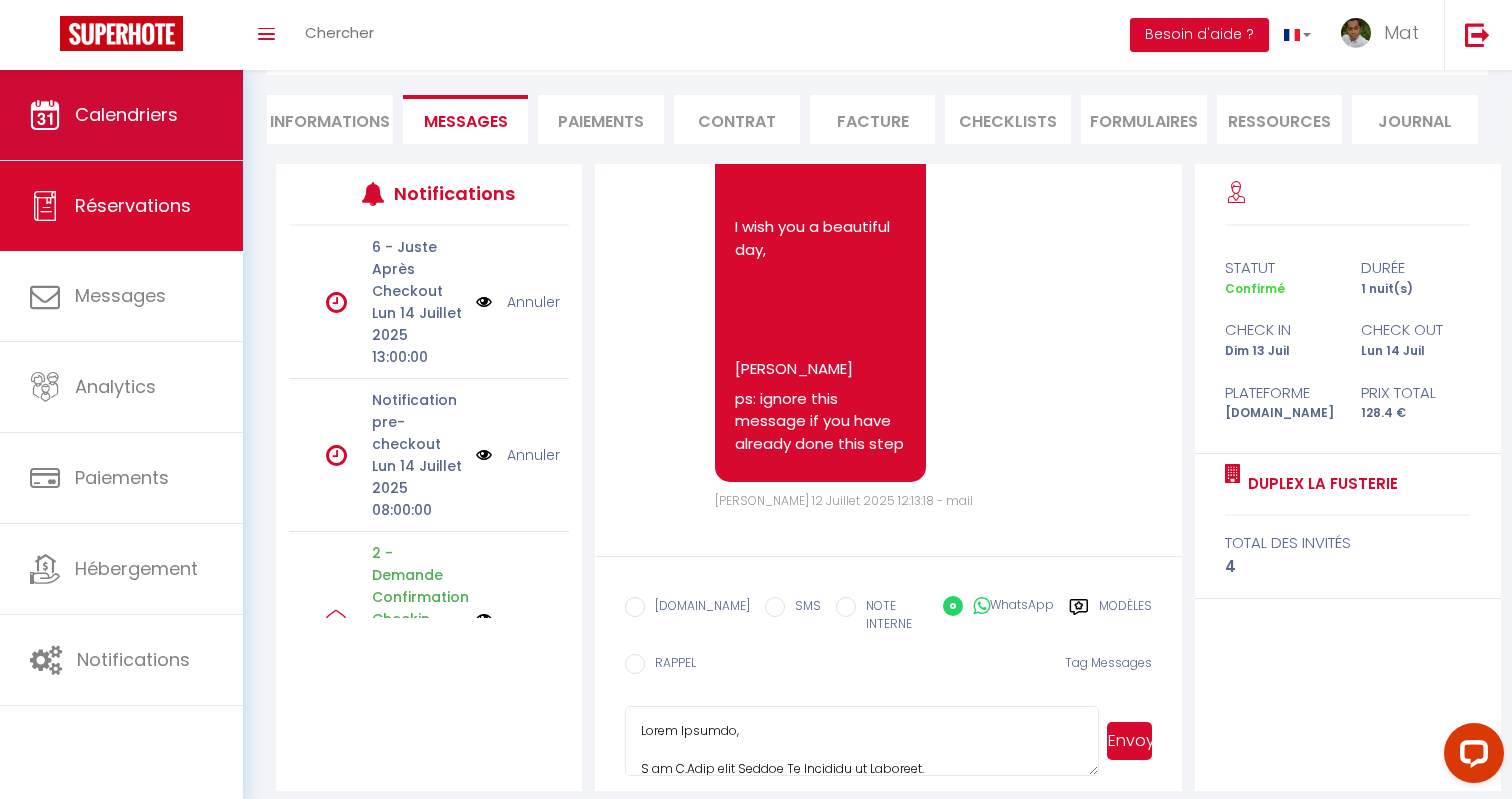 scroll, scrollTop: 0, scrollLeft: 0, axis: both 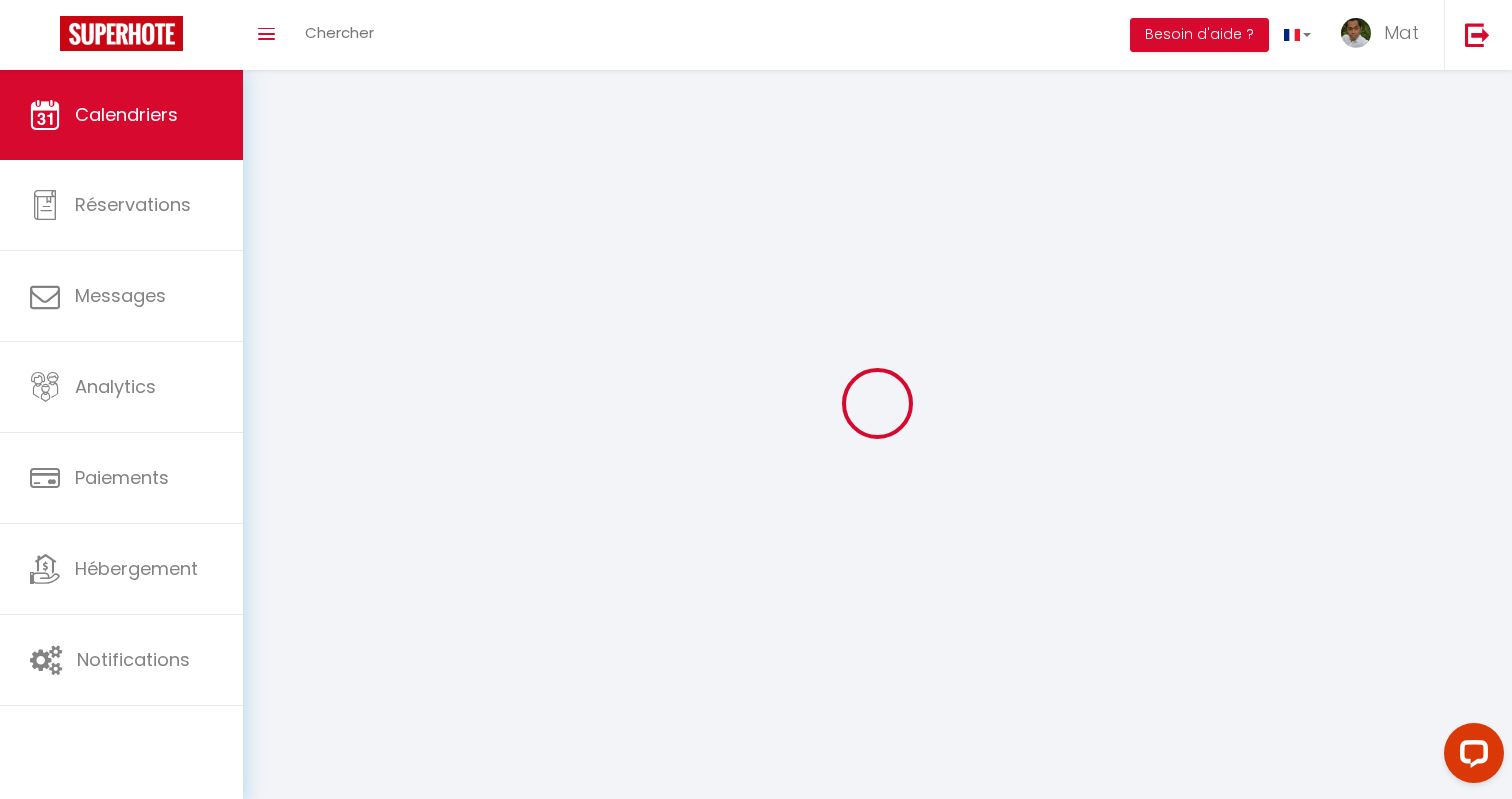select 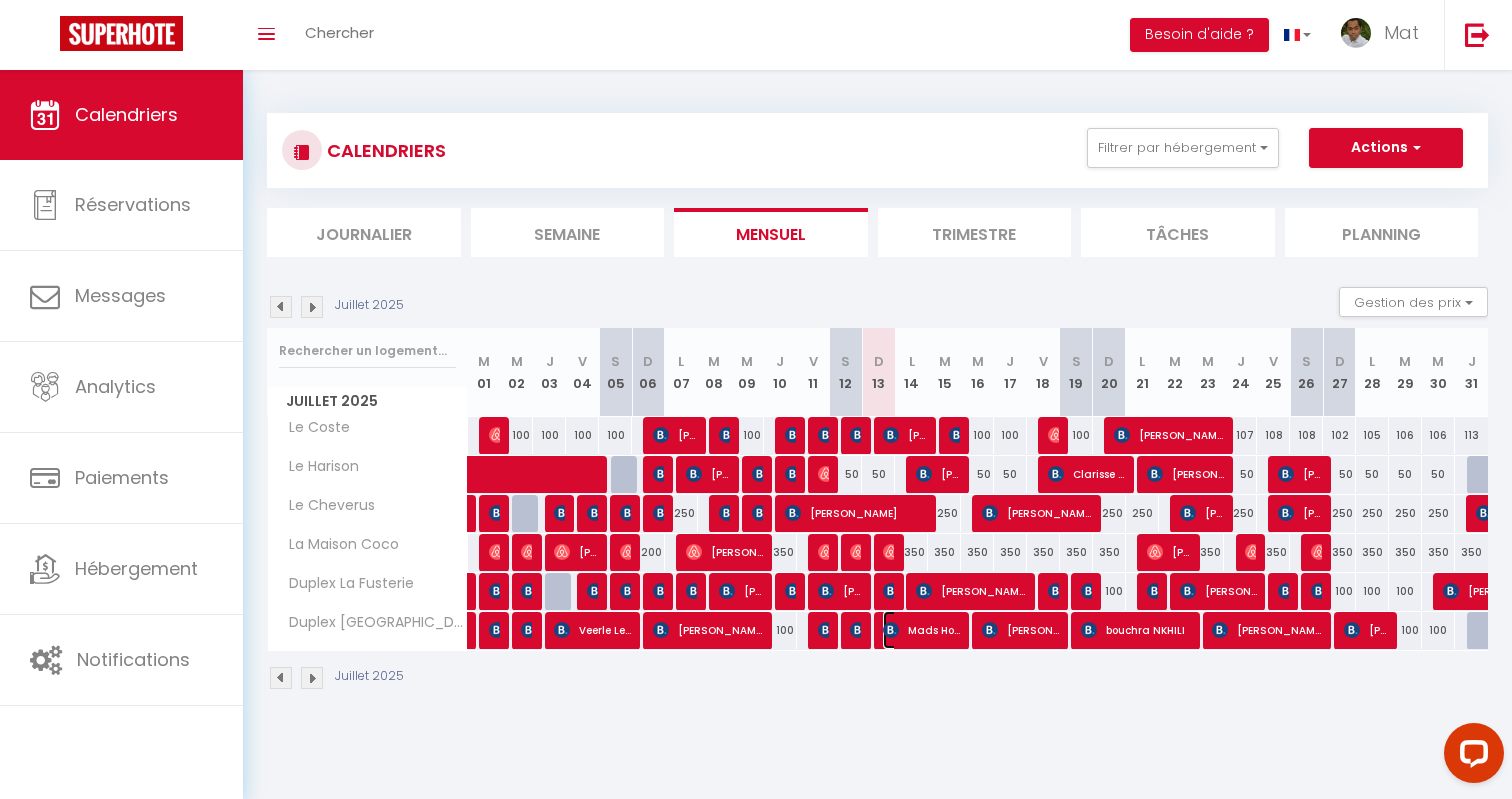 click on "Mads Hornsletten" at bounding box center [921, 630] 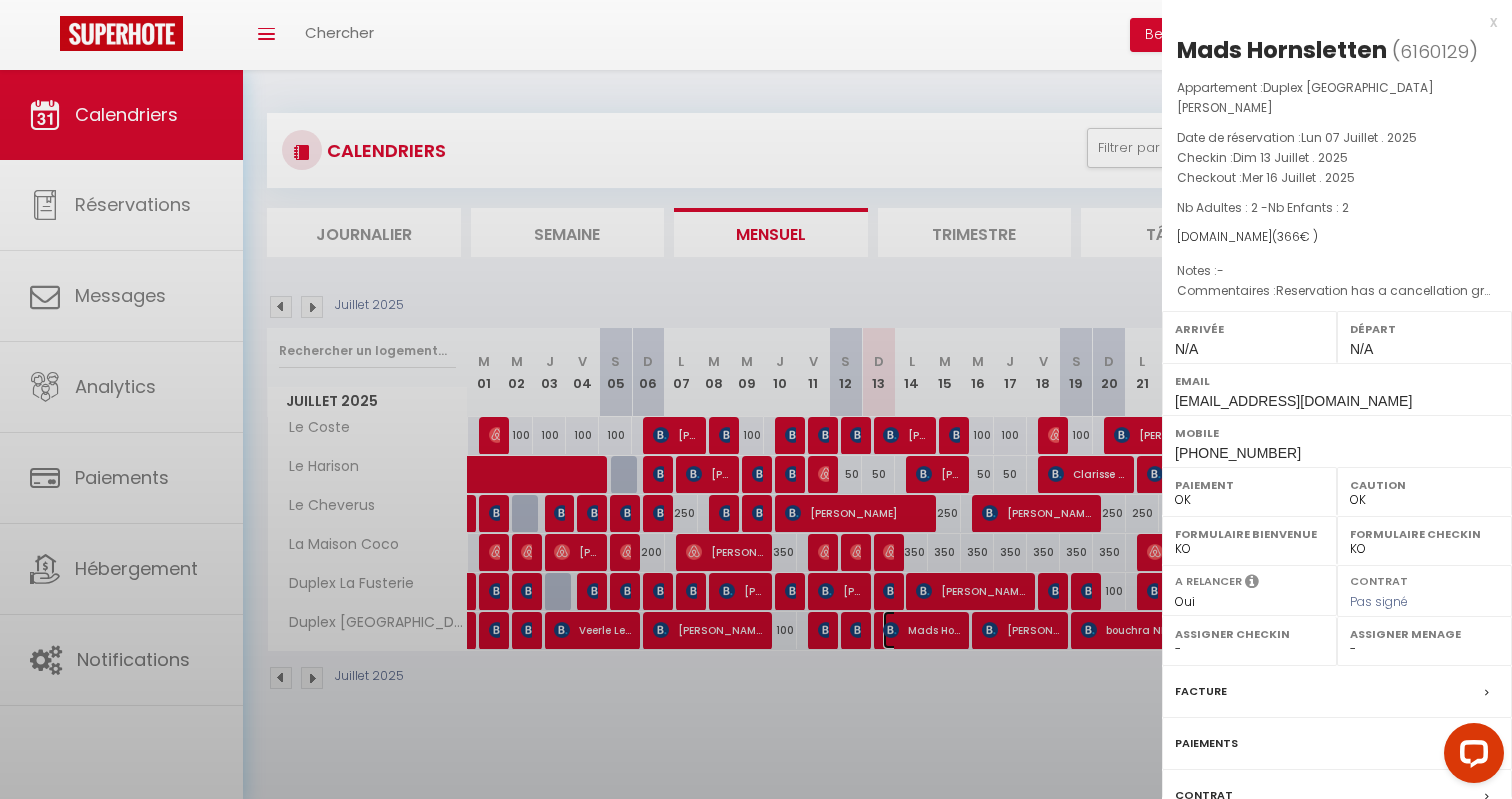 select on "2365" 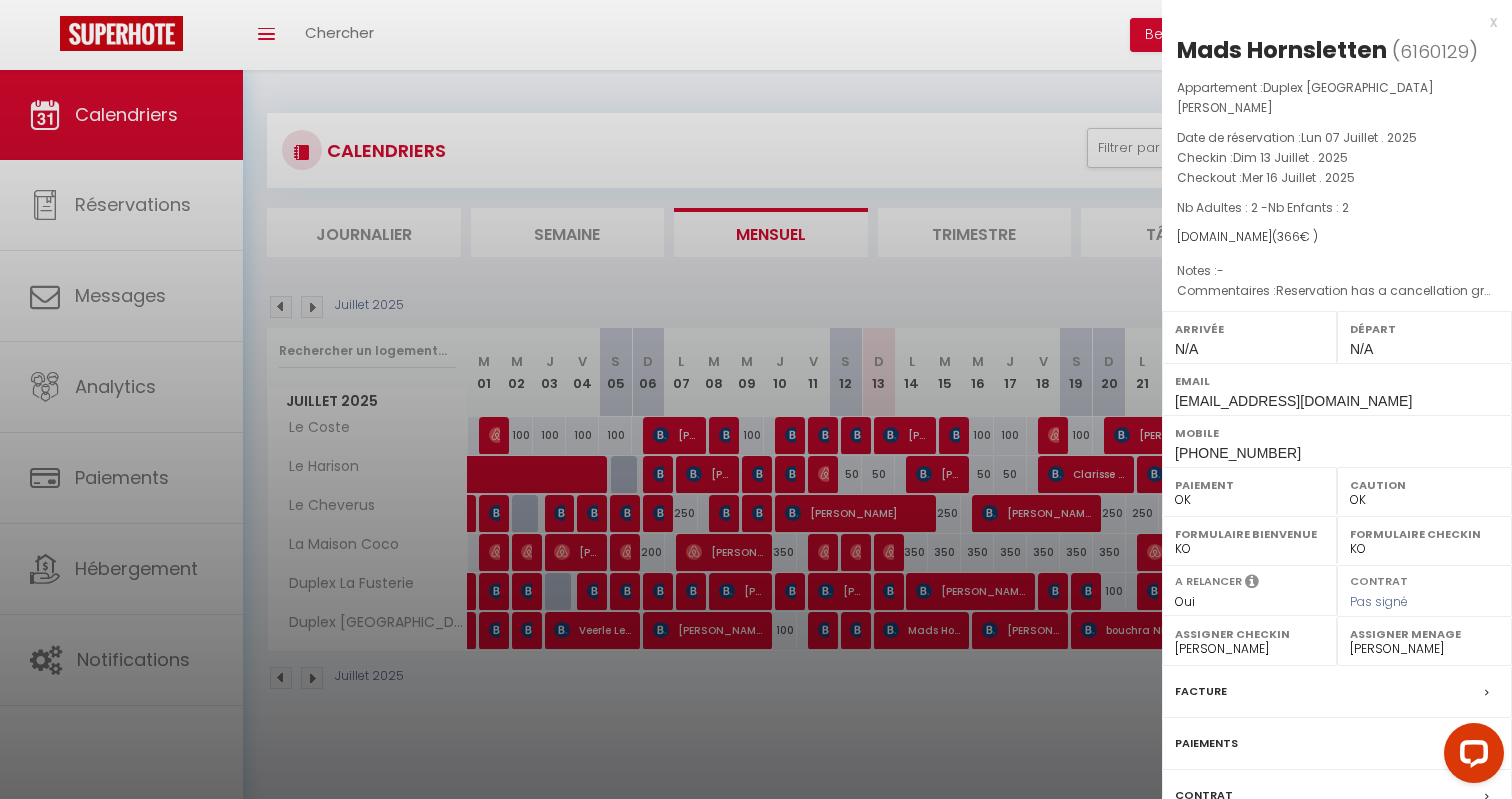 click on "Facture" at bounding box center (1201, 691) 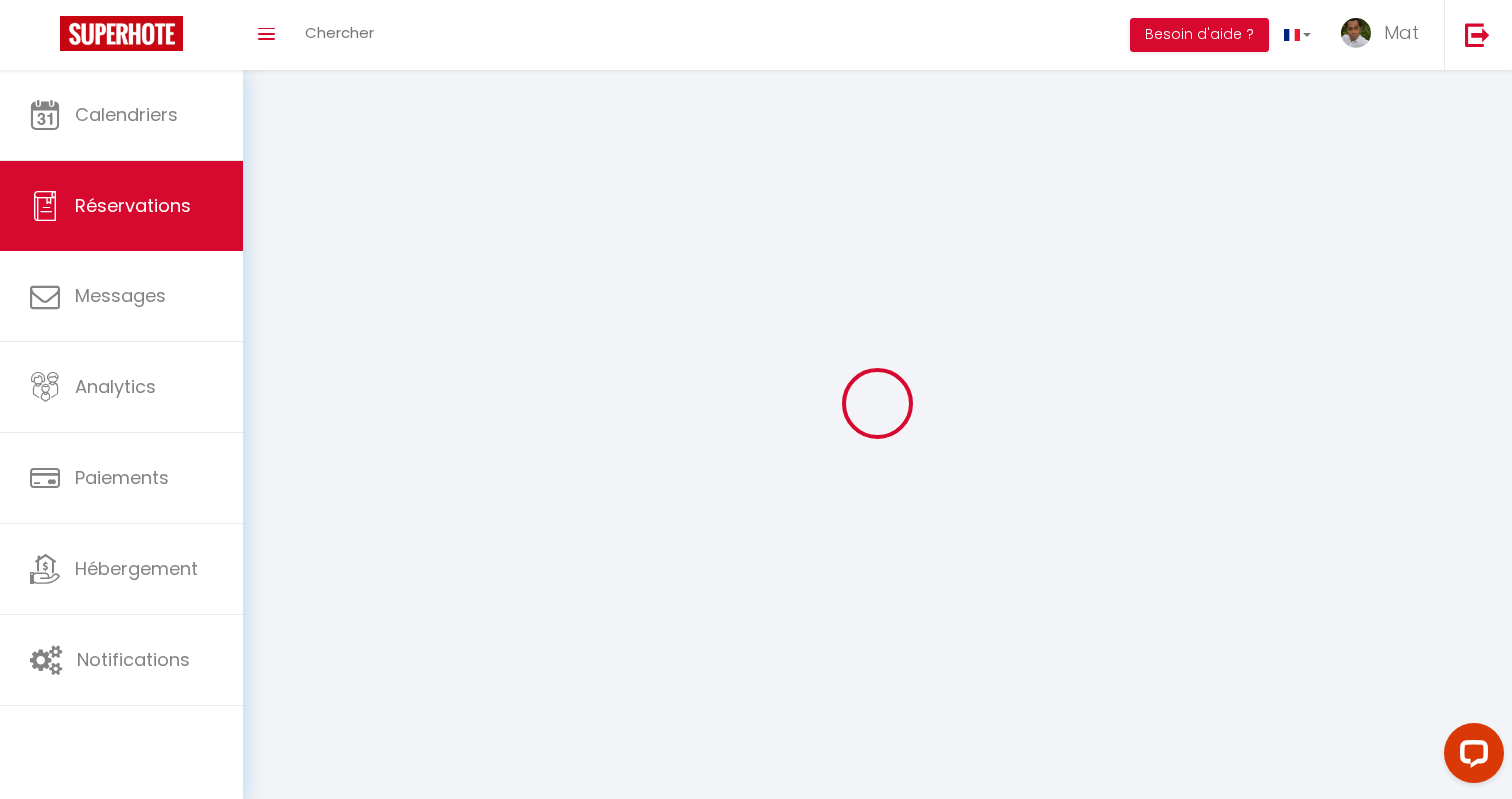 select 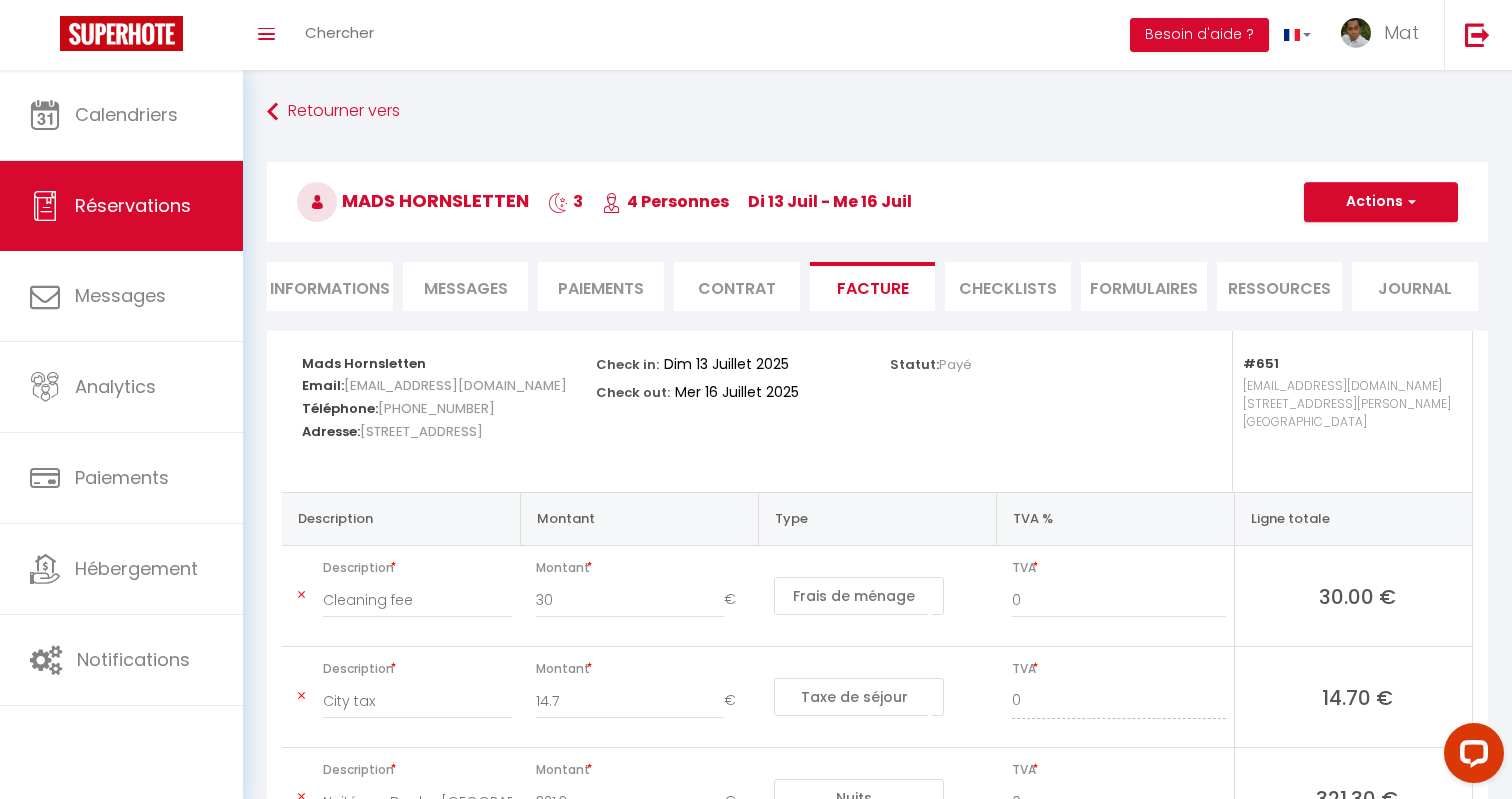 click on "Messages" at bounding box center (466, 288) 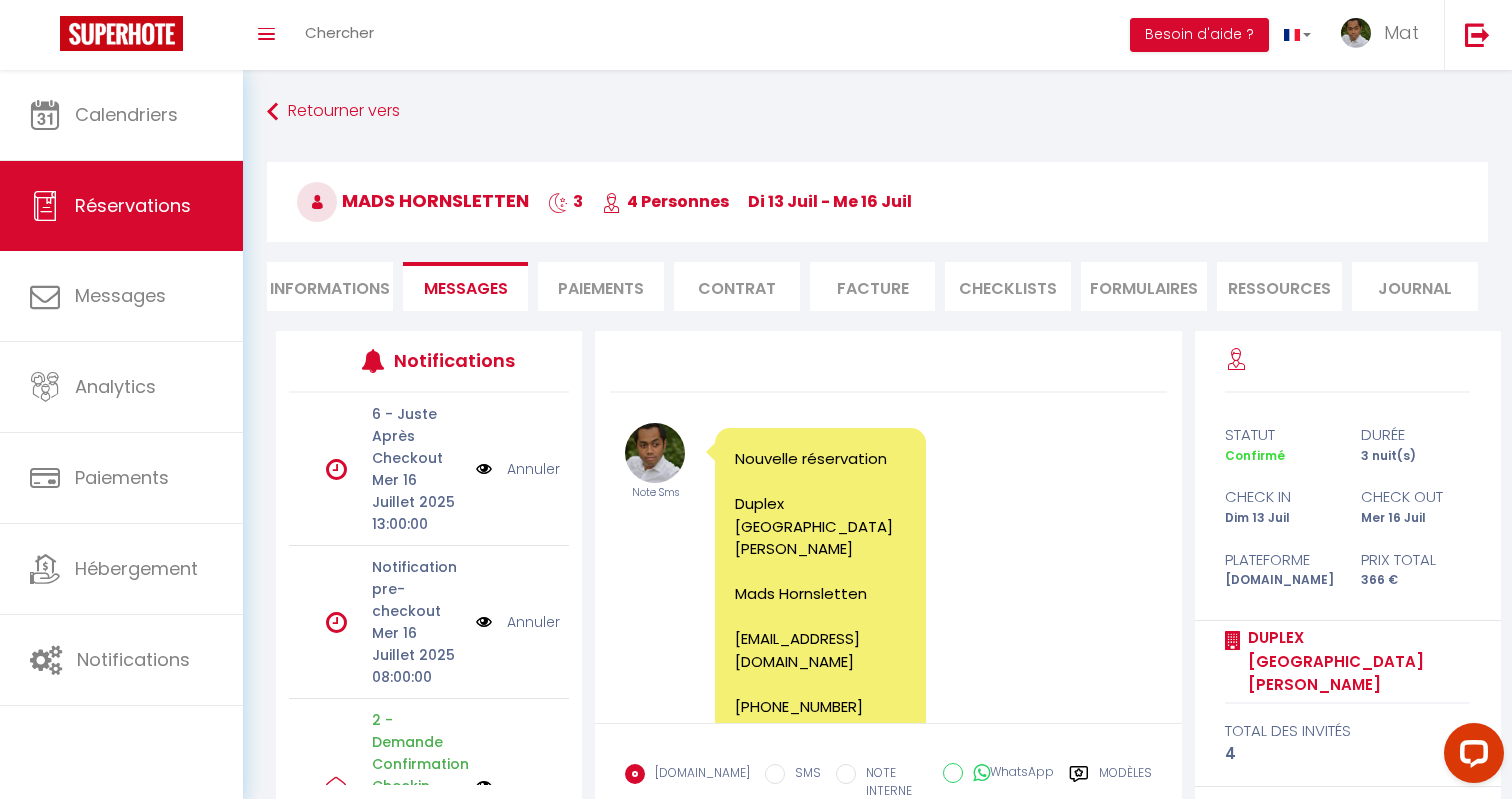 scroll, scrollTop: 167, scrollLeft: 0, axis: vertical 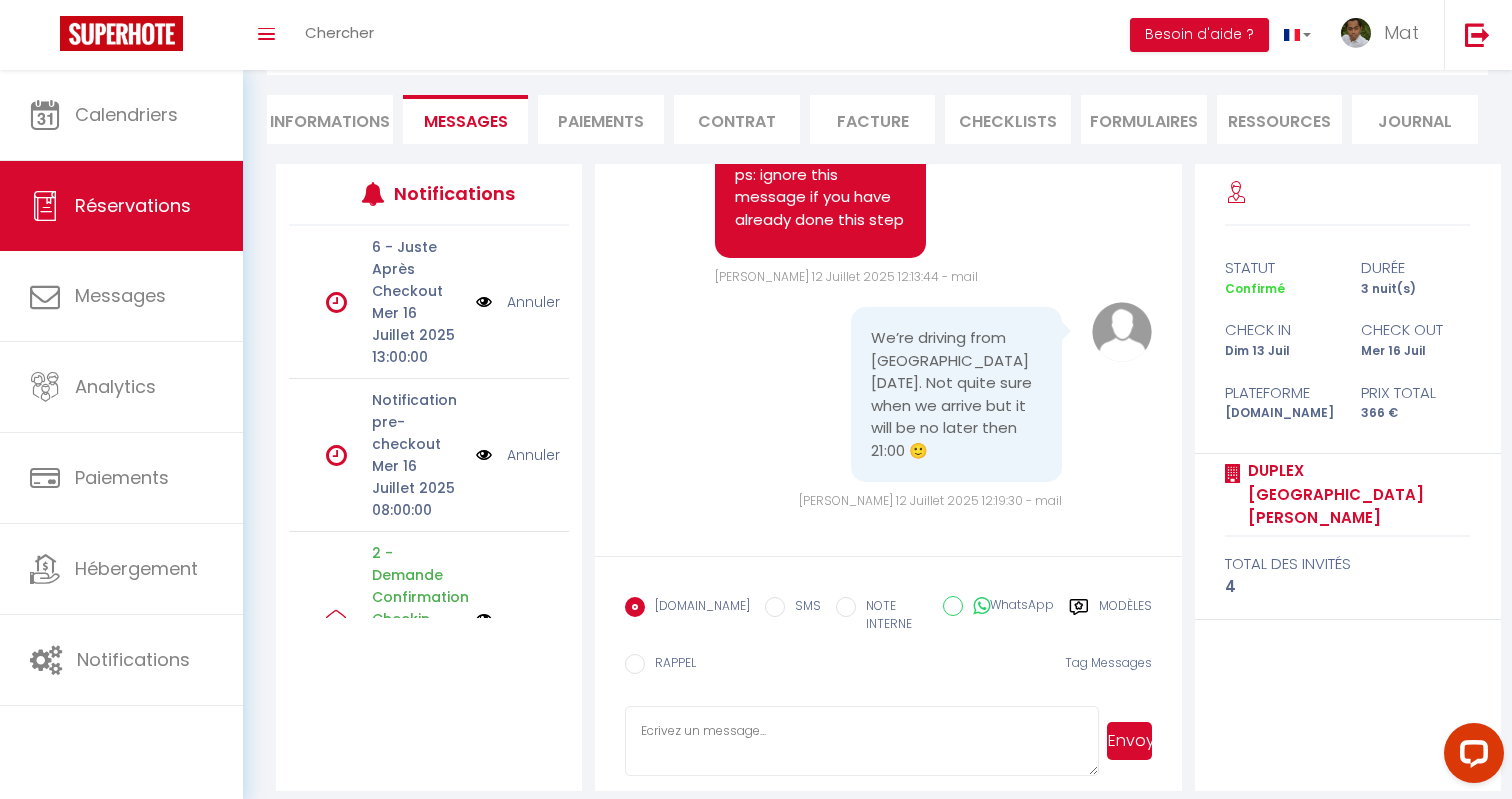 click on "Modèles" at bounding box center [1125, 617] 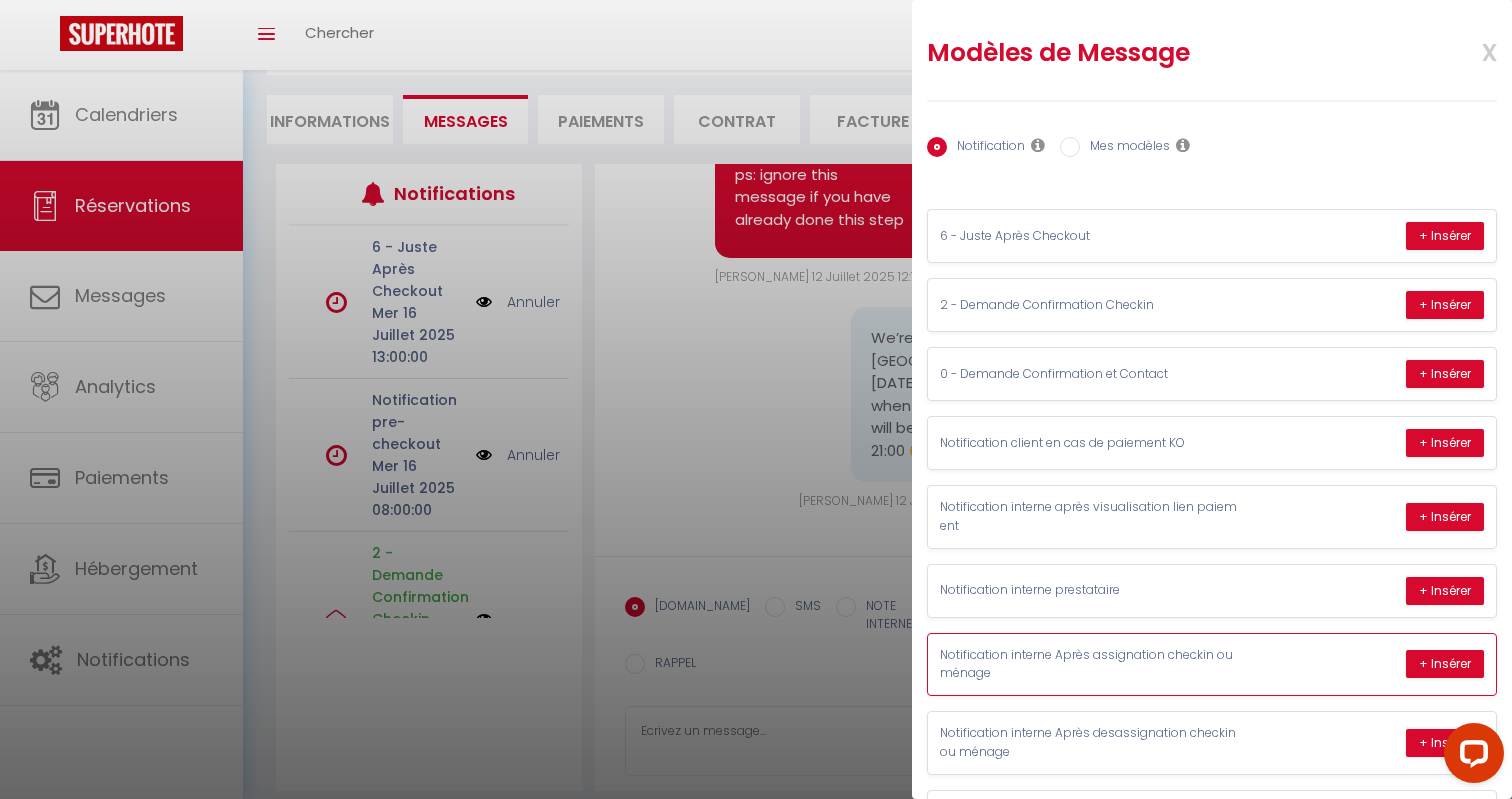 scroll, scrollTop: 489, scrollLeft: 0, axis: vertical 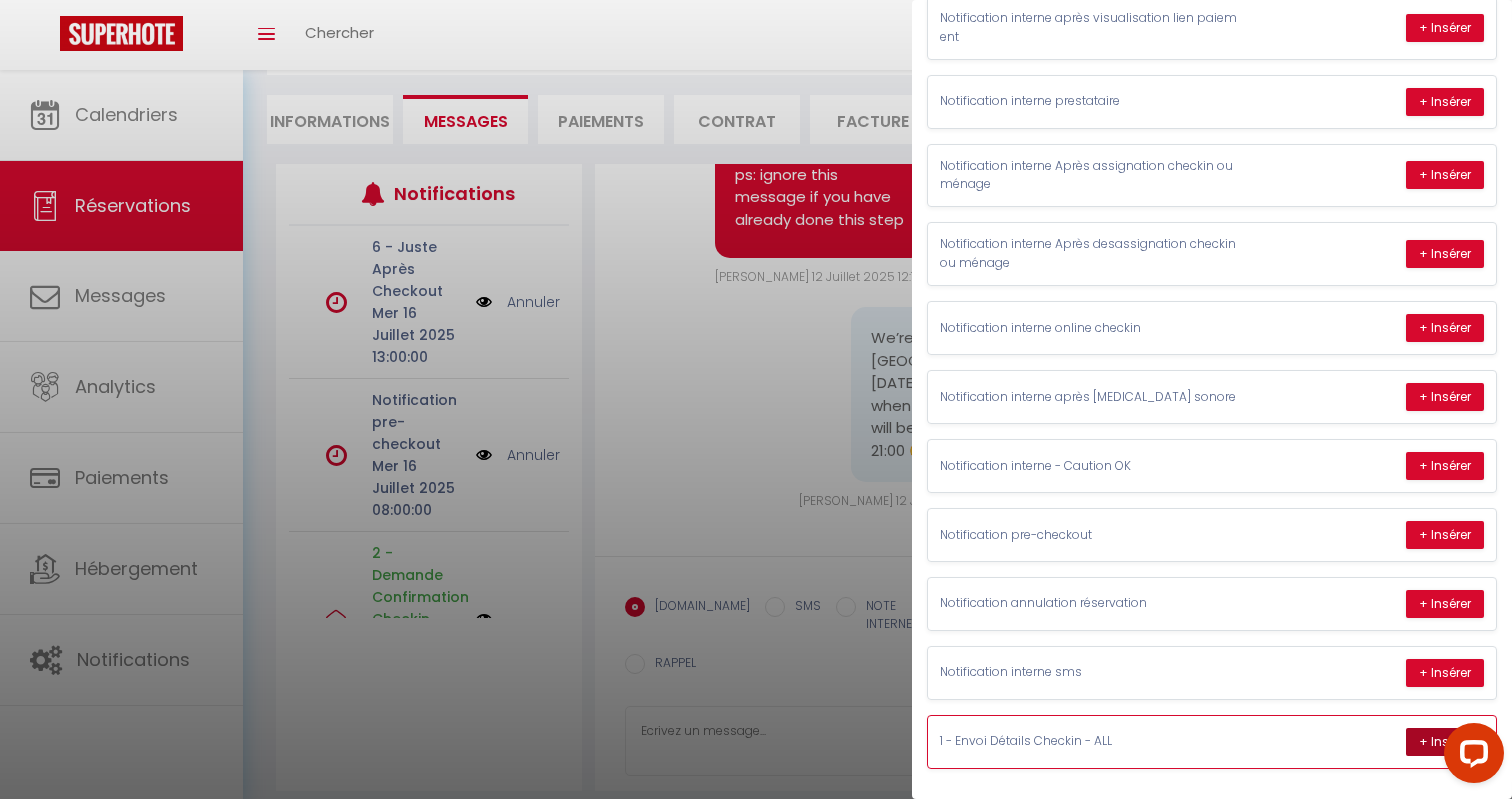 click on "+ Insérer" at bounding box center [1445, 742] 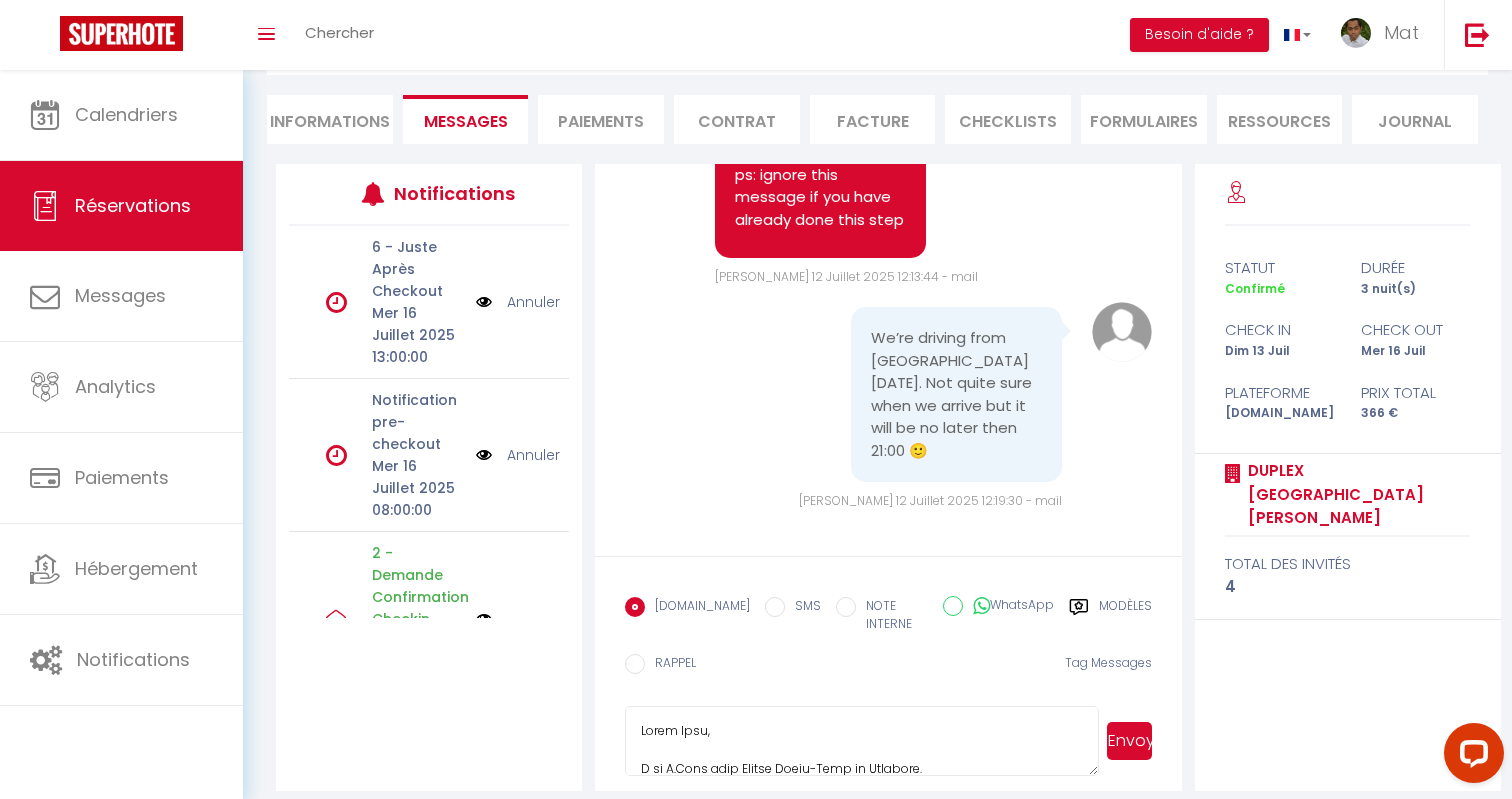click on "WhatsApp" at bounding box center (1008, 607) 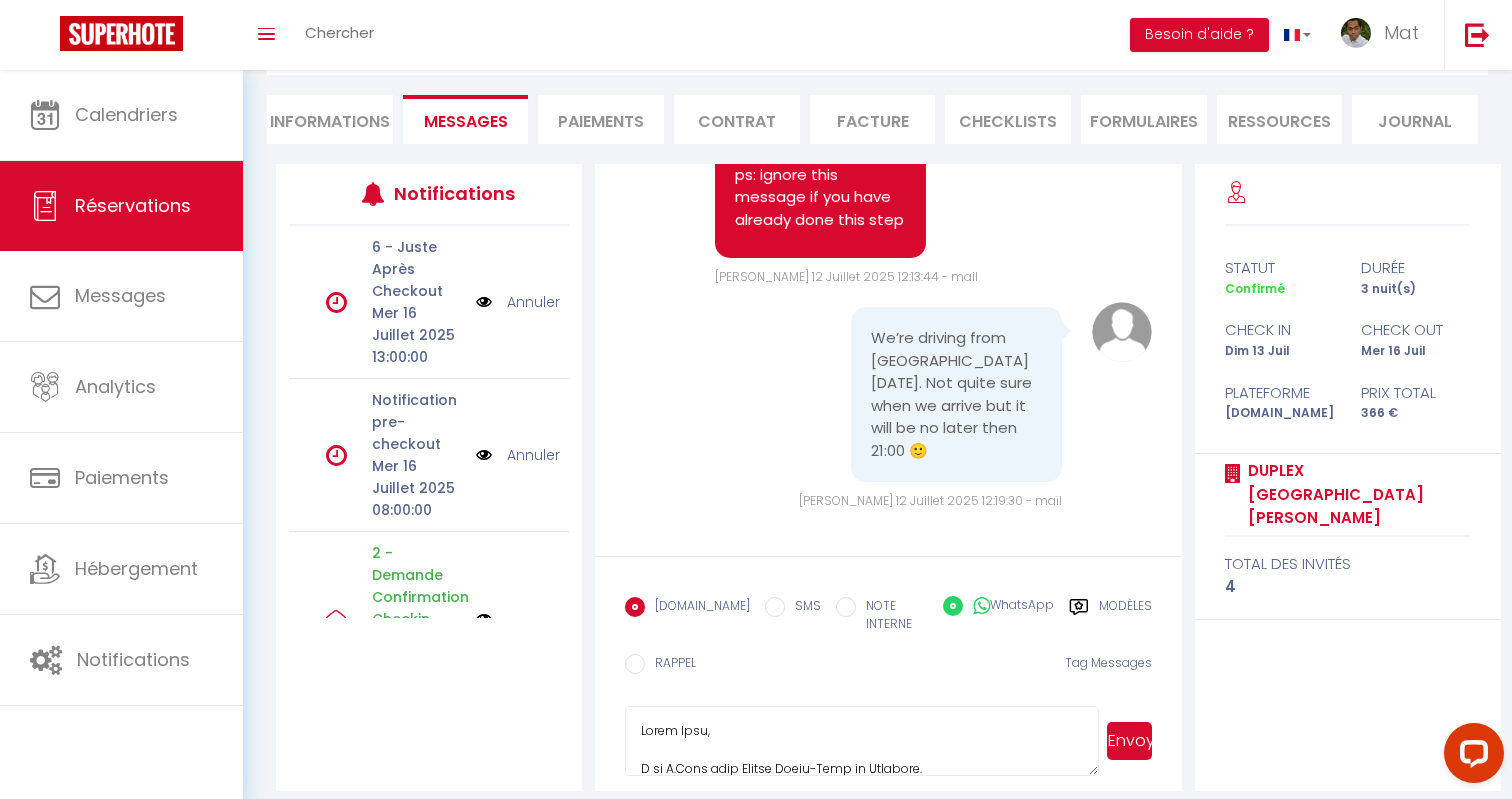 radio on "false" 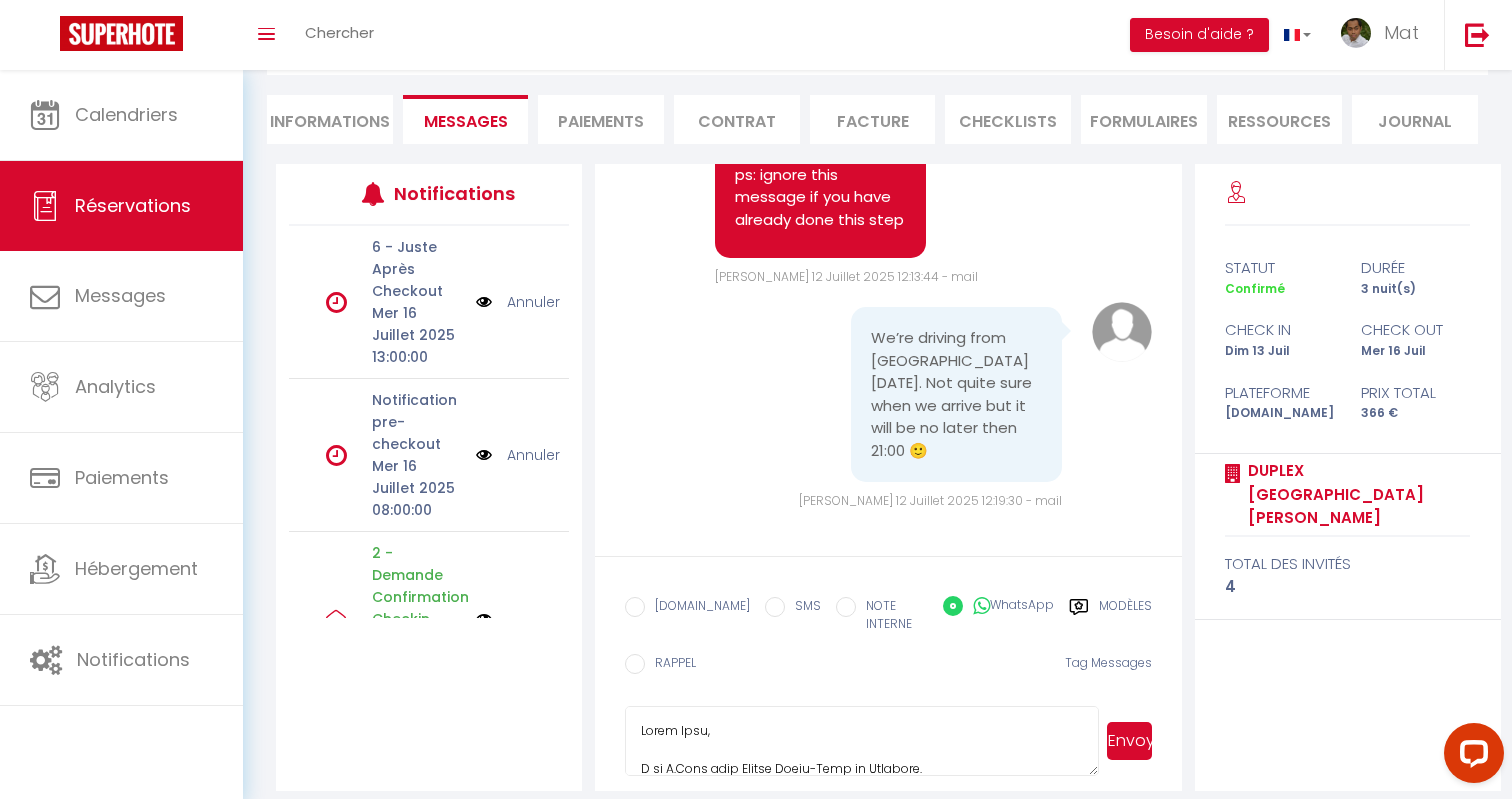click on "Envoyer" at bounding box center (1129, 741) 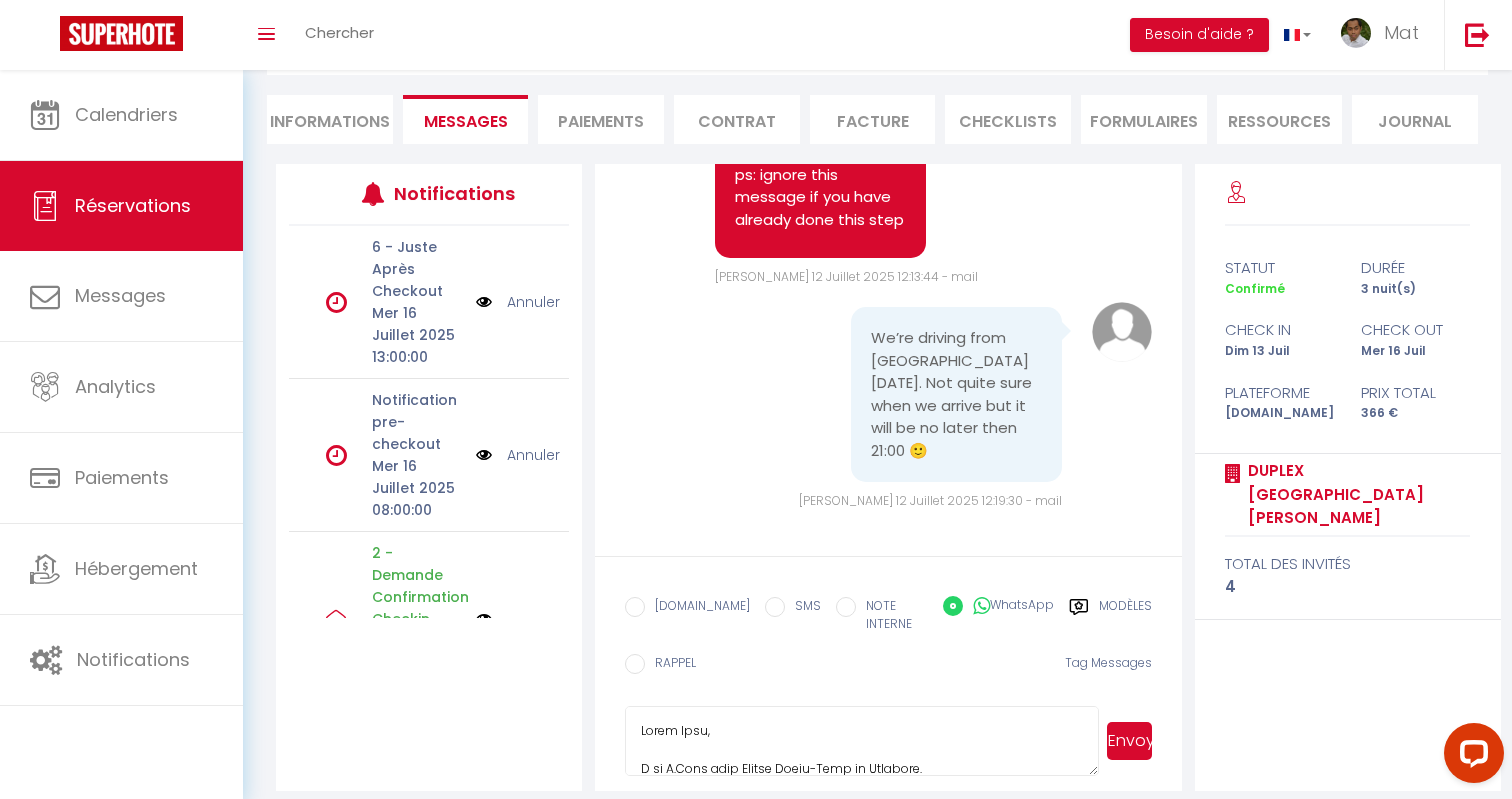 type 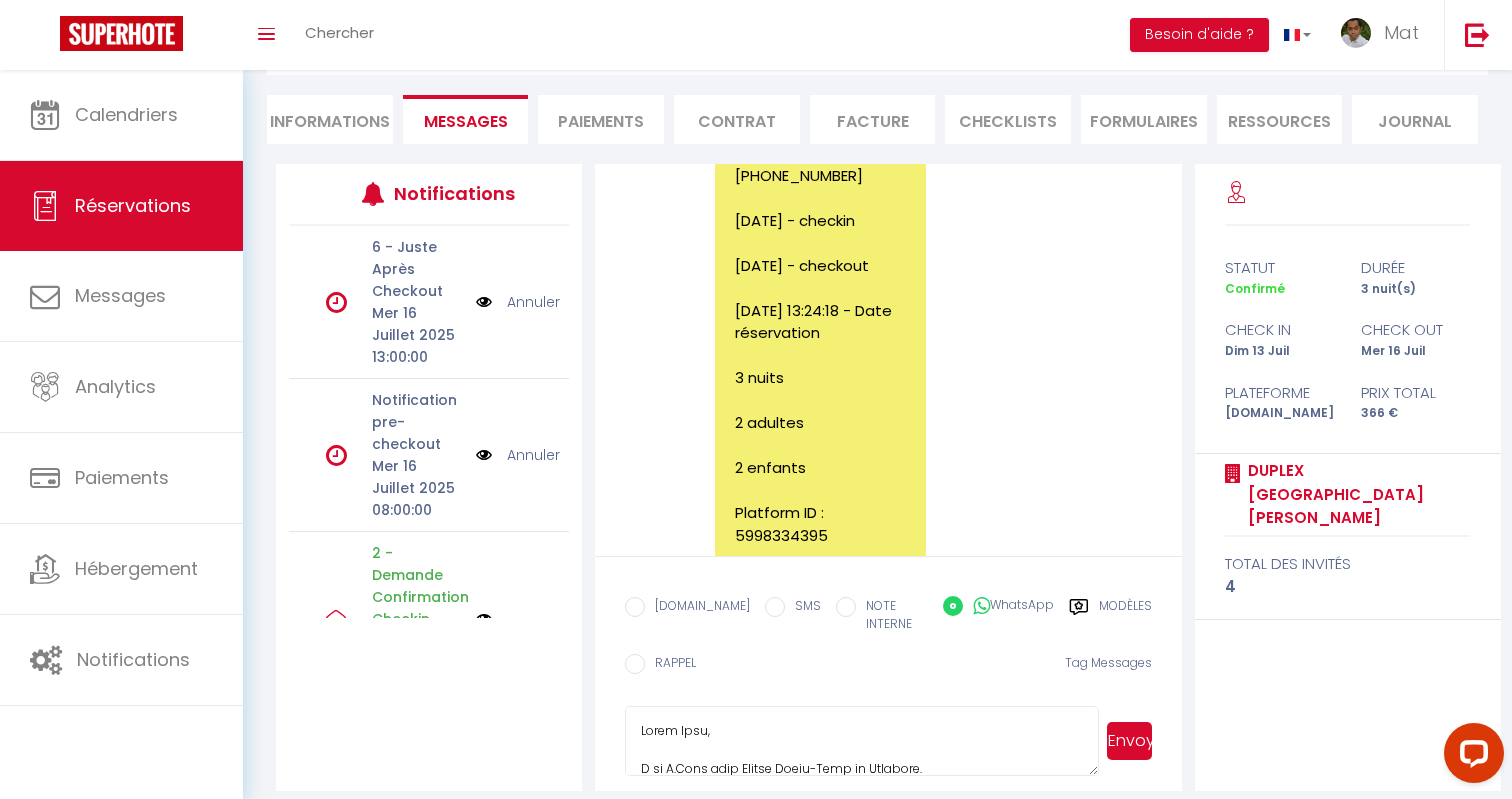 scroll, scrollTop: 2412, scrollLeft: 0, axis: vertical 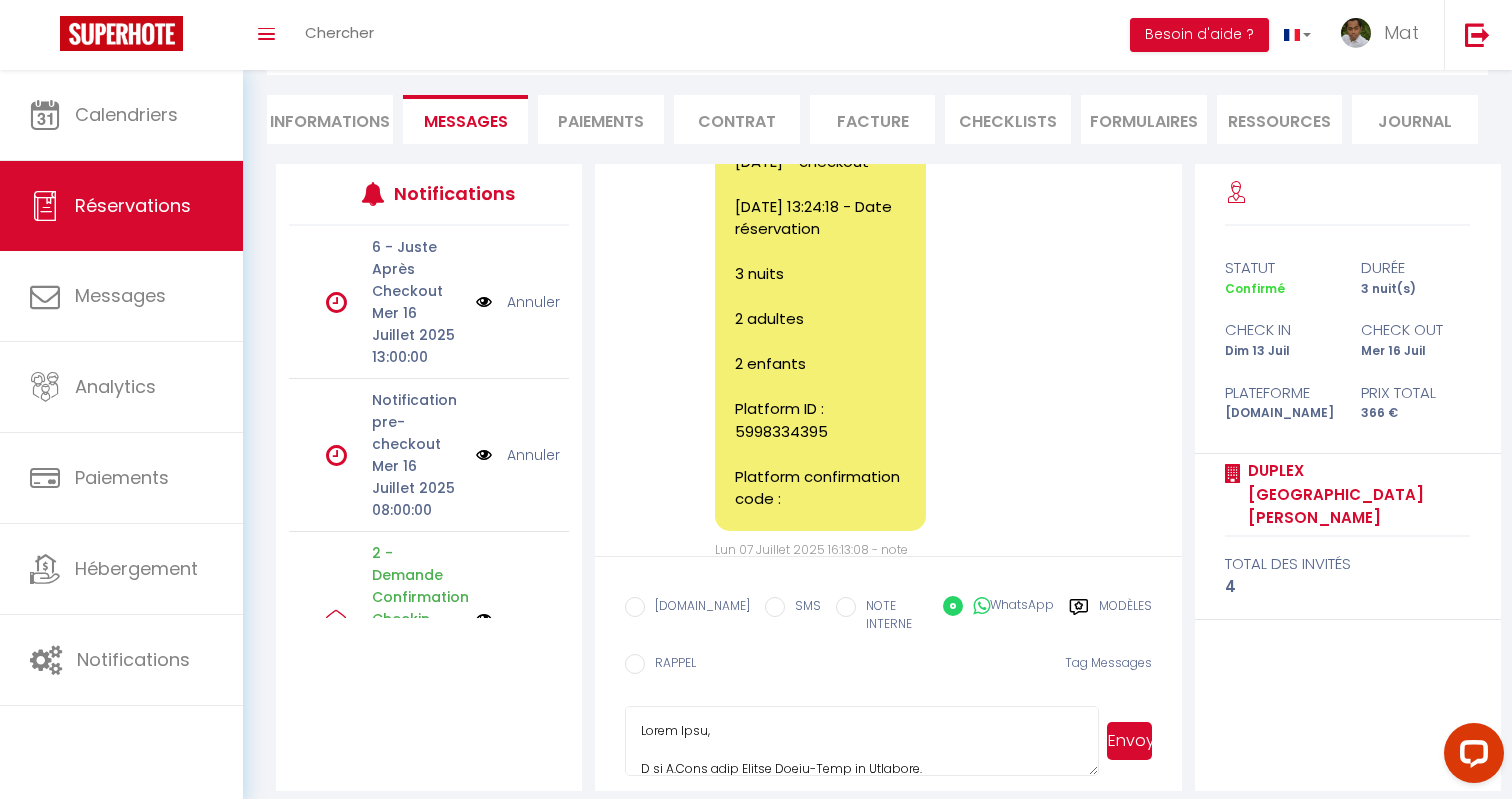click on "[DOMAIN_NAME]" at bounding box center (697, 608) 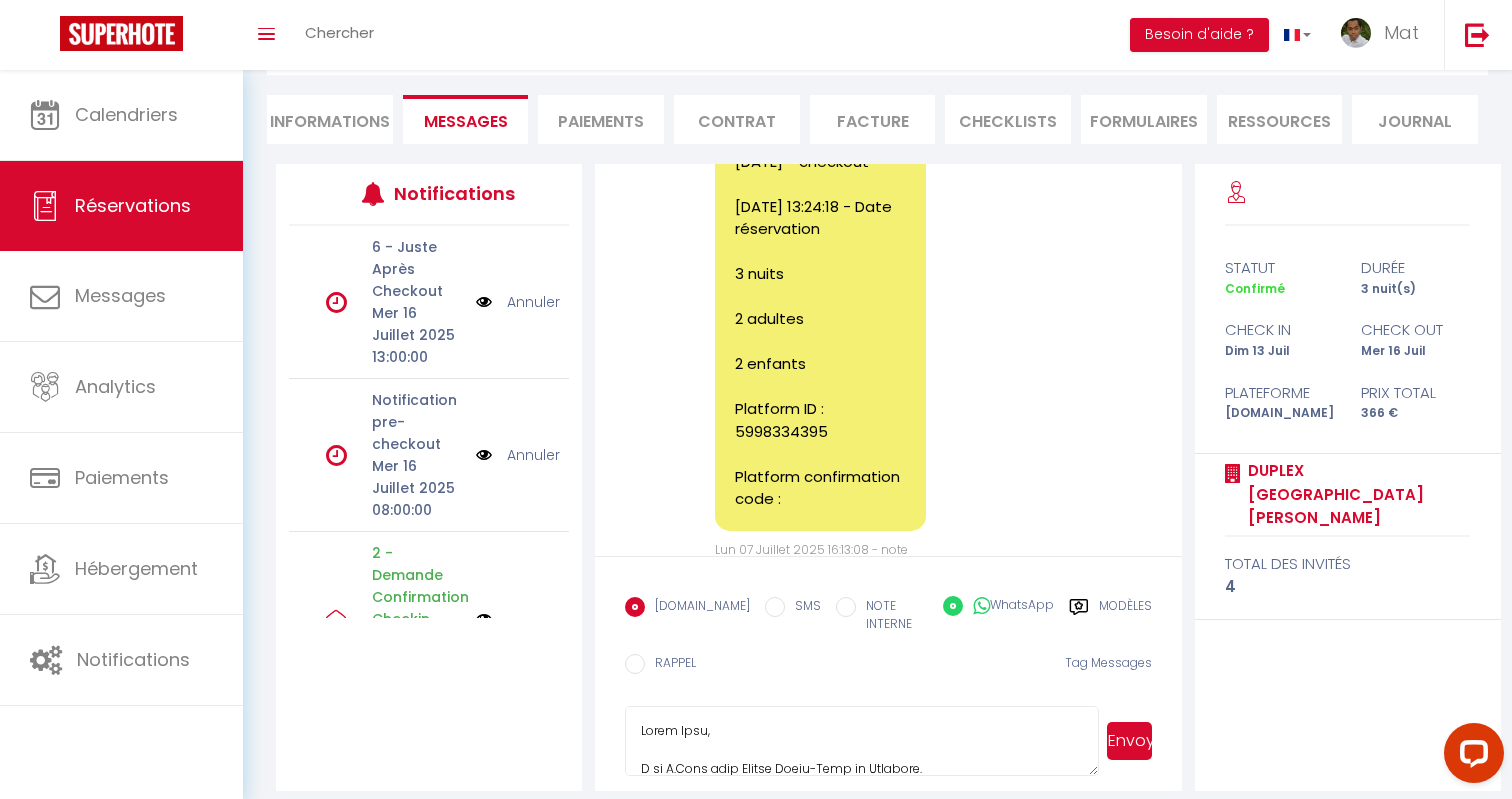 radio on "false" 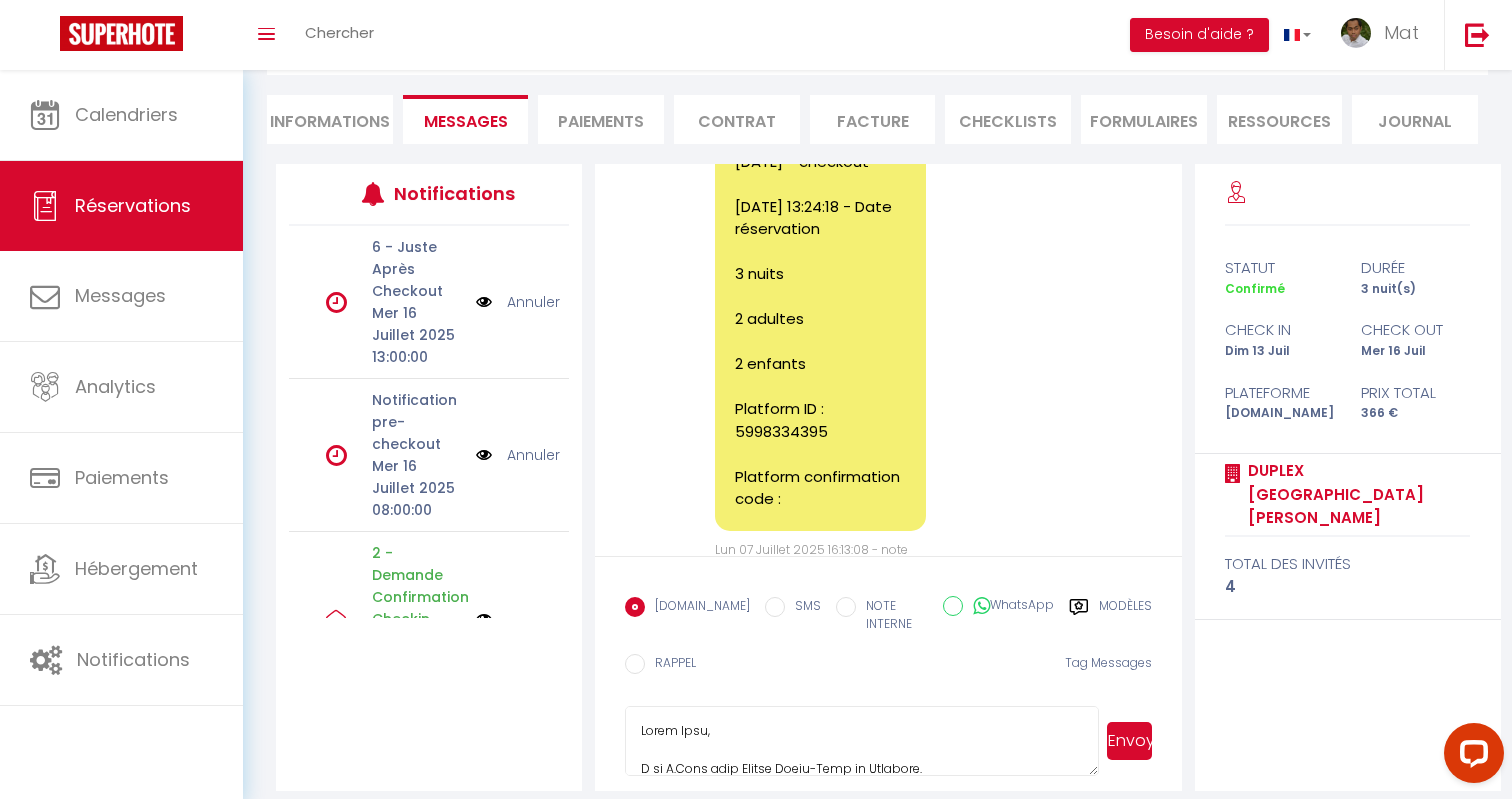 click on "Envoyer" at bounding box center (1129, 741) 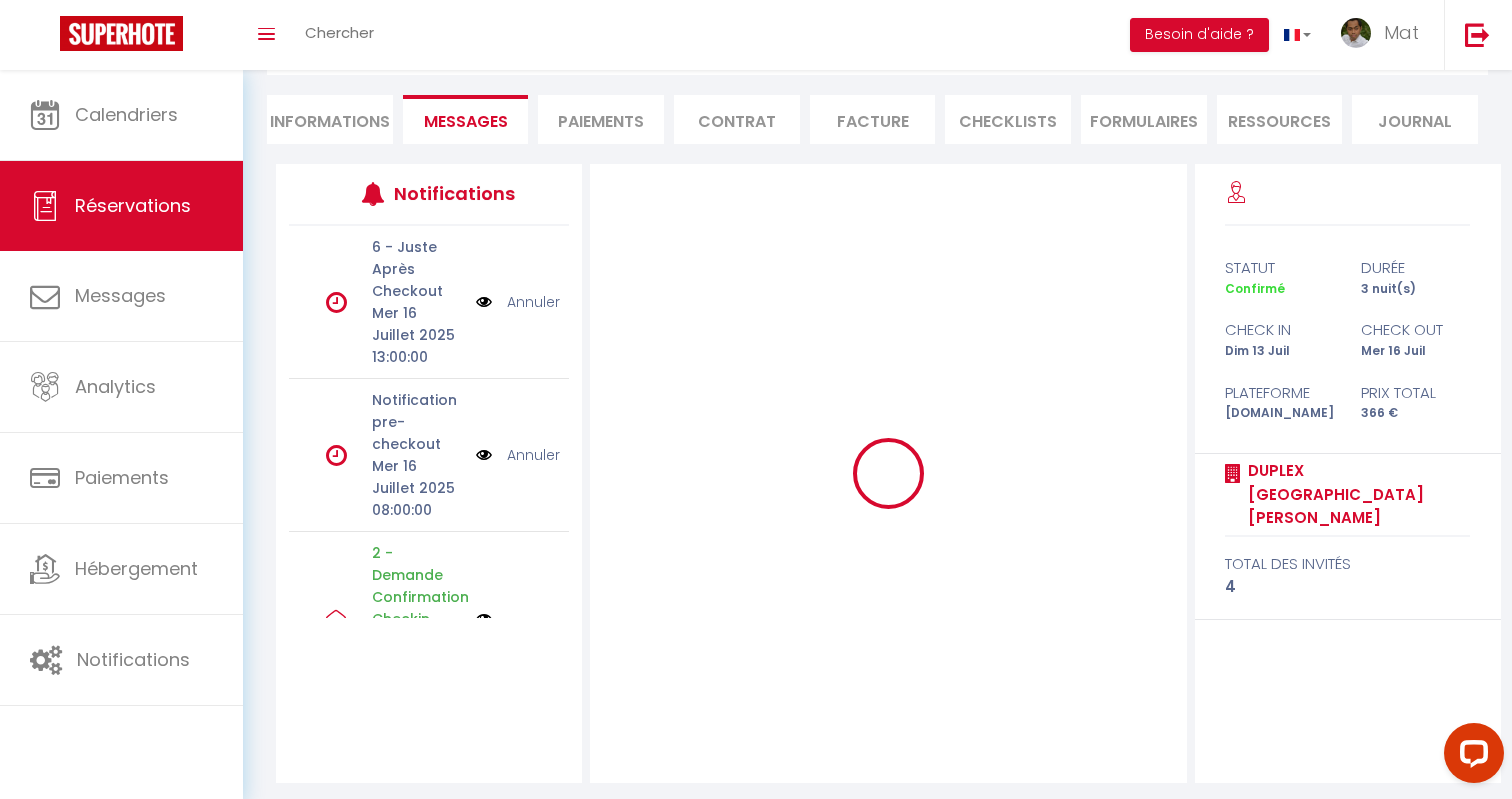 type 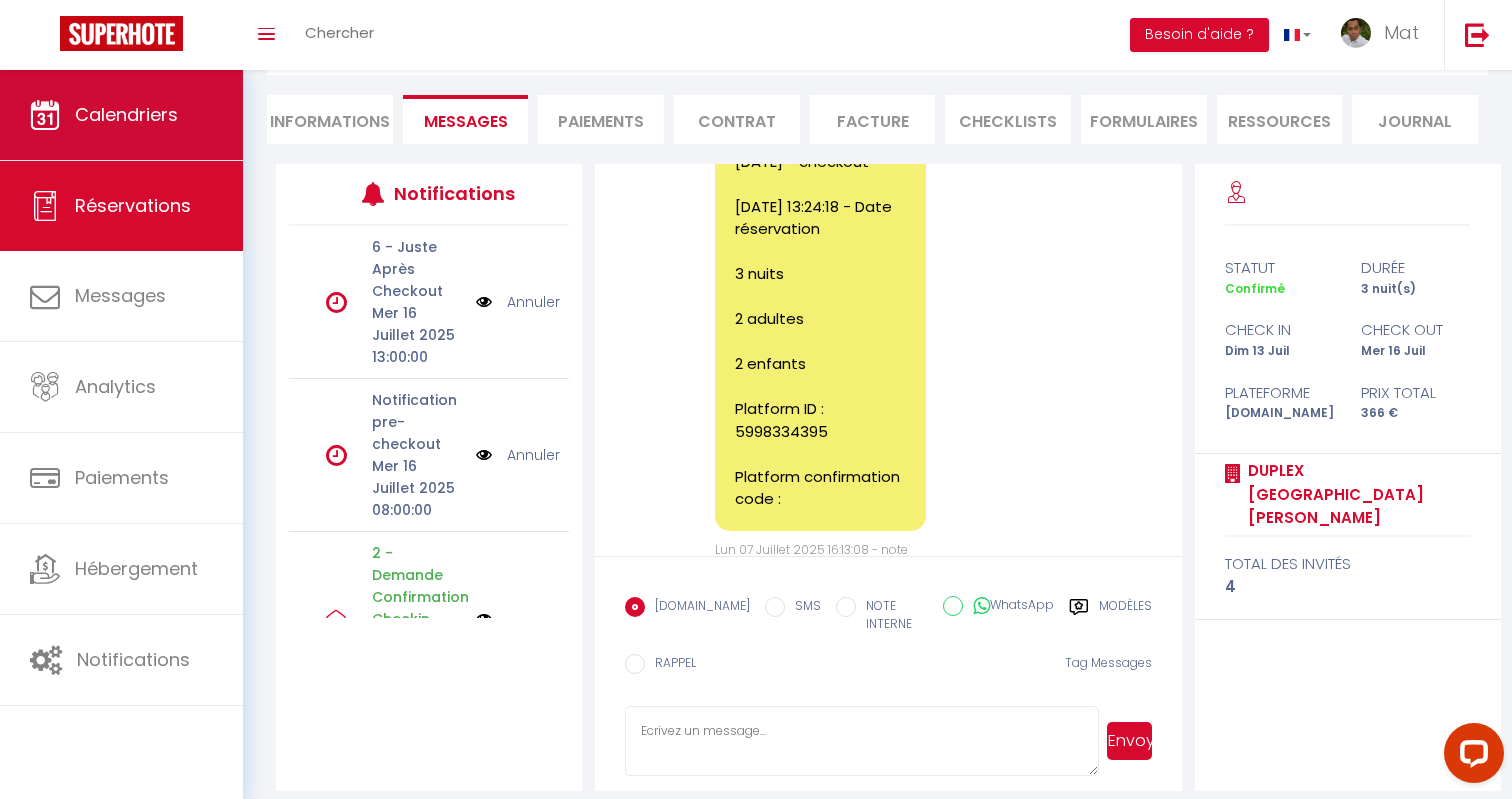 scroll, scrollTop: 4327, scrollLeft: 0, axis: vertical 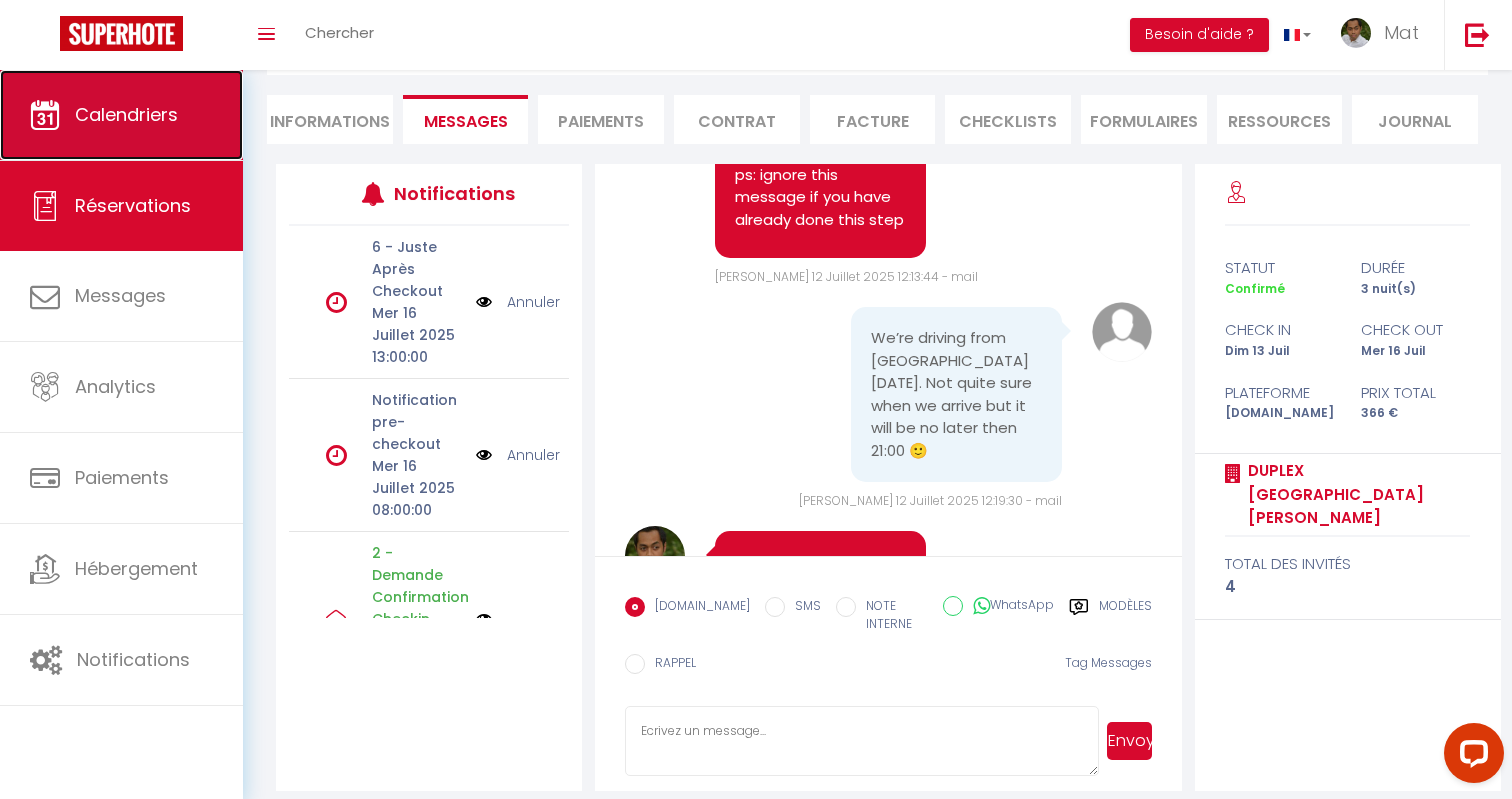 click on "Calendriers" at bounding box center [121, 115] 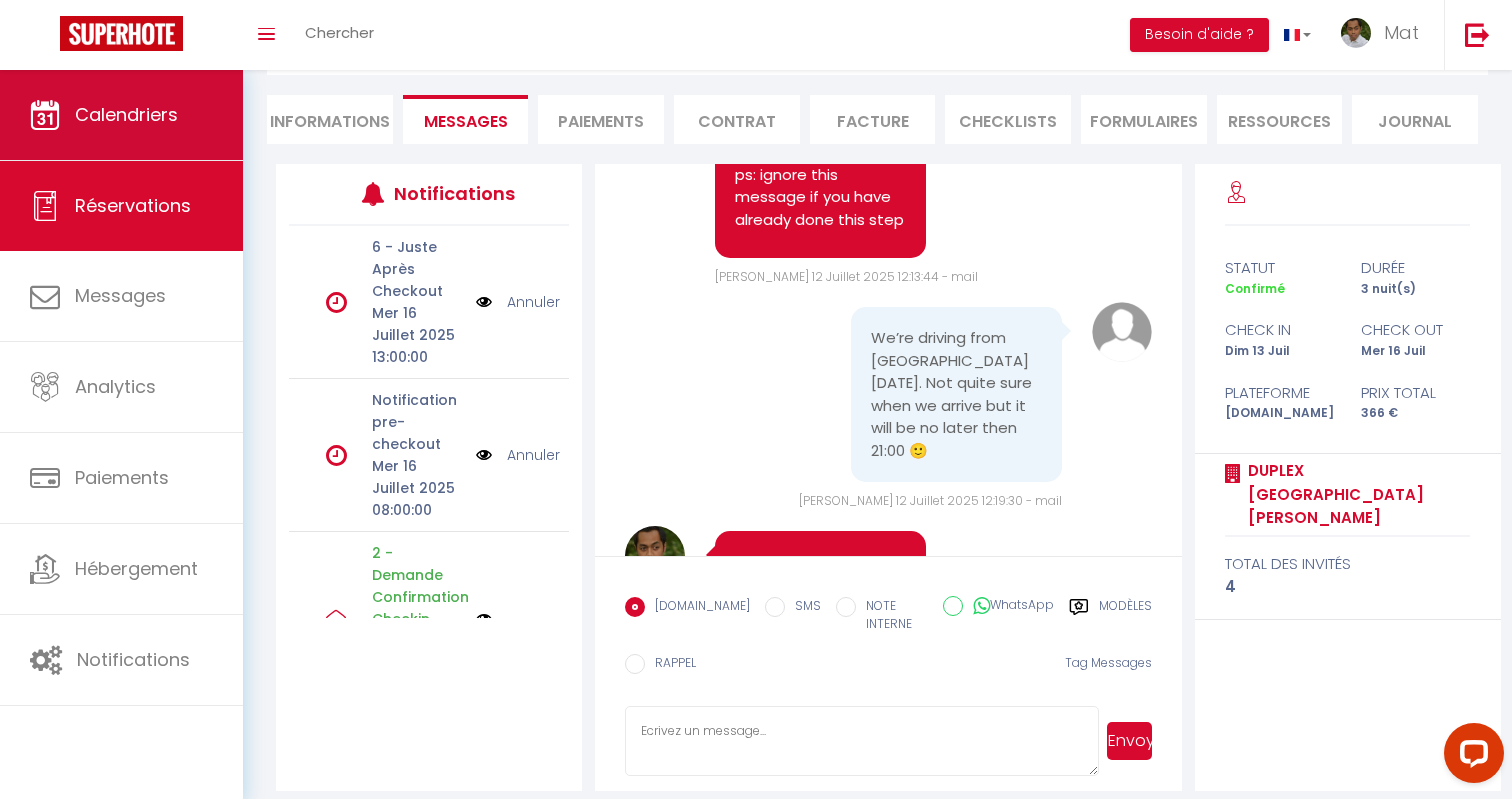 scroll, scrollTop: 0, scrollLeft: 0, axis: both 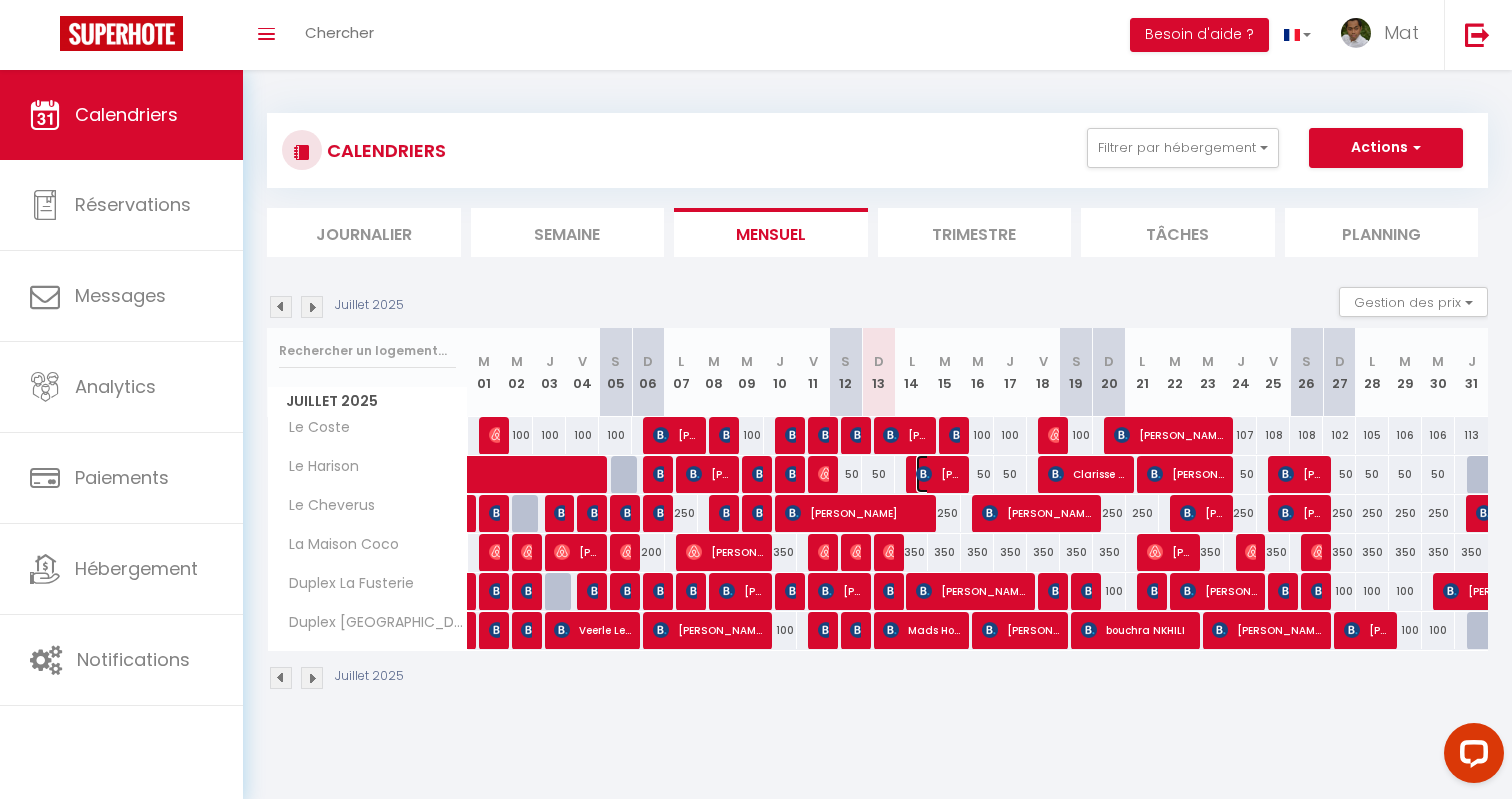 click on "[PERSON_NAME]" at bounding box center (938, 474) 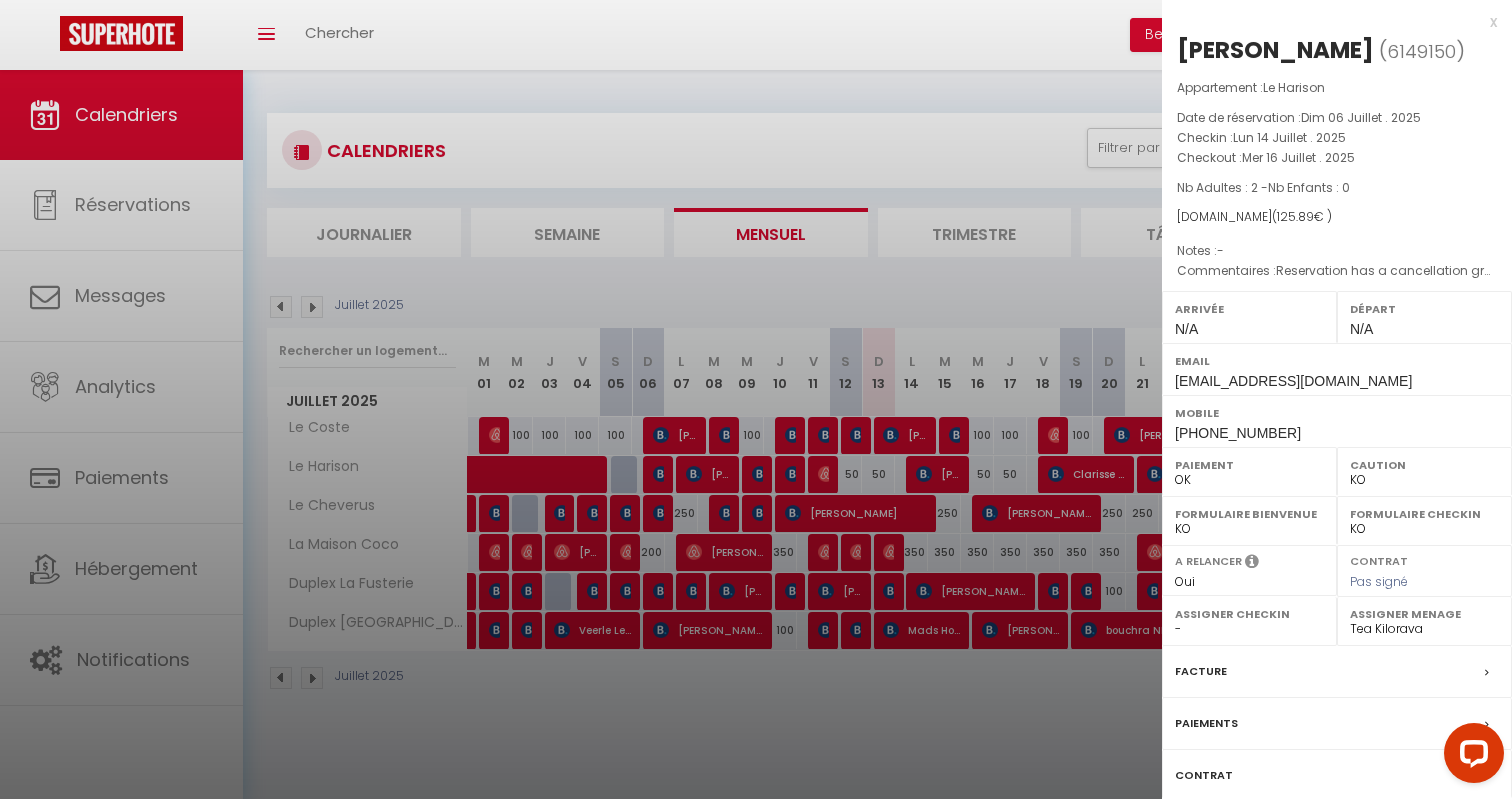 click at bounding box center (756, 399) 